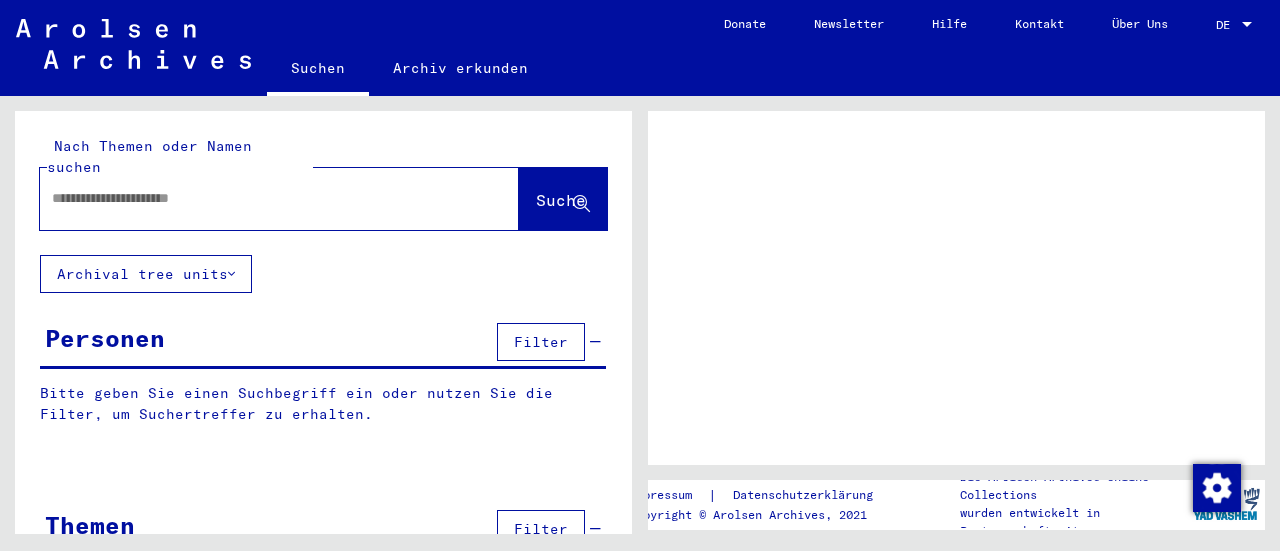scroll, scrollTop: 0, scrollLeft: 0, axis: both 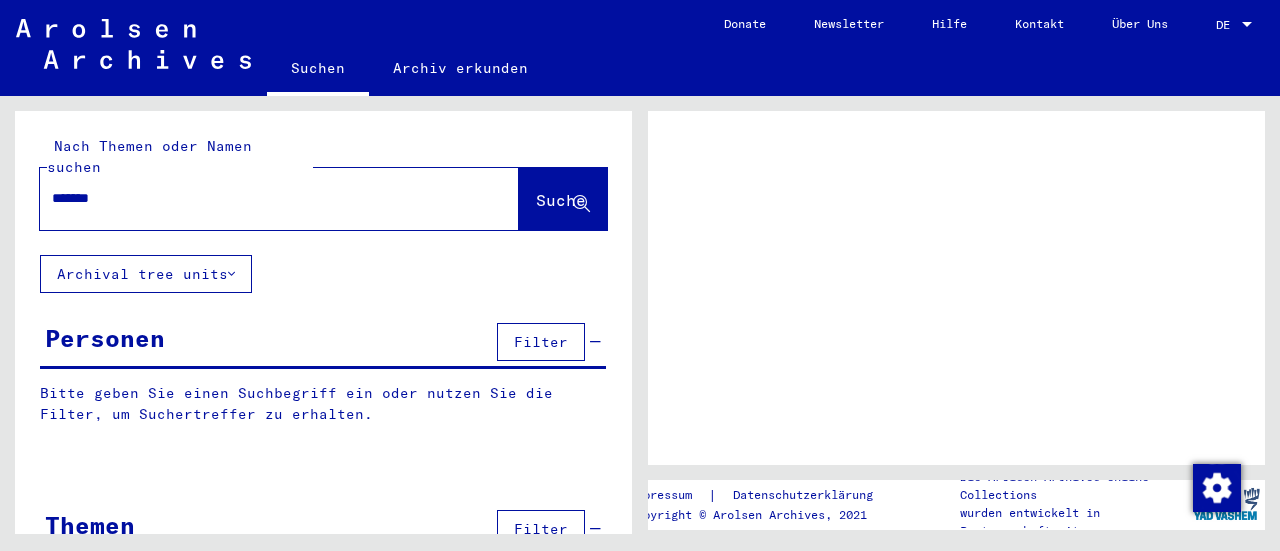 type on "********" 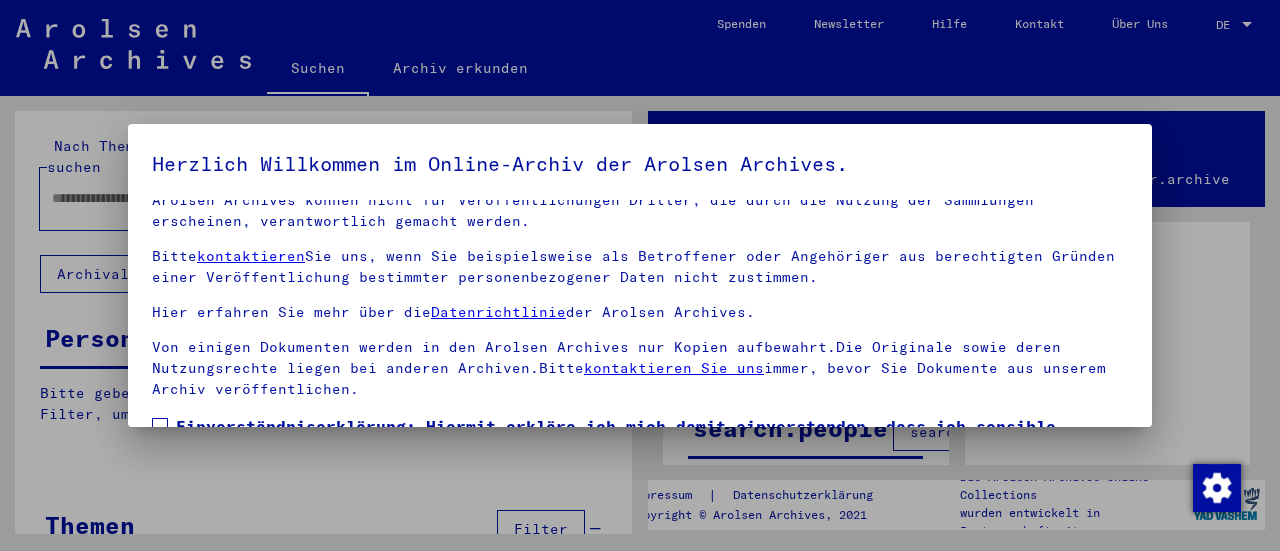scroll, scrollTop: 186, scrollLeft: 0, axis: vertical 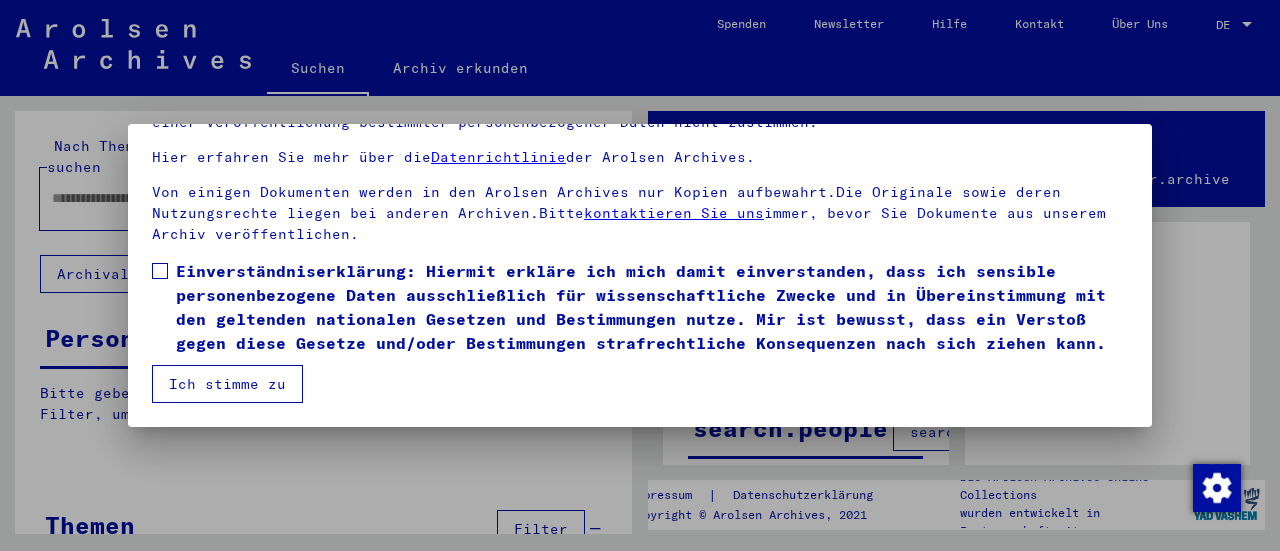 click on "Unsere  Nutzungsbedingungen  wurden durch den Internationalen Ausschuss als oberstes Leitungsgremium der Arolsen Archives festgelegt und entsprechen nicht deutschem oder anderem nationalen Archivrecht. Bitte beachten Sie, dass dieses Portal über NS - Verfolgte sensible Daten zu identifizierten oder identifizierbaren Personen enthält.Als Nutzer dieses Portals sind Sie persönlich dafür verantwortlich, dass Sie das Recht auf die Privatsphäre und sonstige Gesetze und die schutzwürdigen Belange Dritter oder Betroffener sowie allgemein anerkannte Praktiken in Bezug auf personenbezogene Daten respektieren.Die Arolsen Archives können nicht für Veröffentlichungen Dritter, die durch die Nutzung der Sammlungen erscheinen, verantwortlich gemacht werden. Bitte  kontaktieren  Sie uns, wenn Sie beispielsweise als Betroffener oder Angehöriger aus berechtigten Gründen einer Veröffentlichung bestimmter personenbezogener Daten nicht zustimmen. Hier erfahren Sie mehr über die  Datenrichtlinie  der Arolsen Archives." at bounding box center (640, 224) 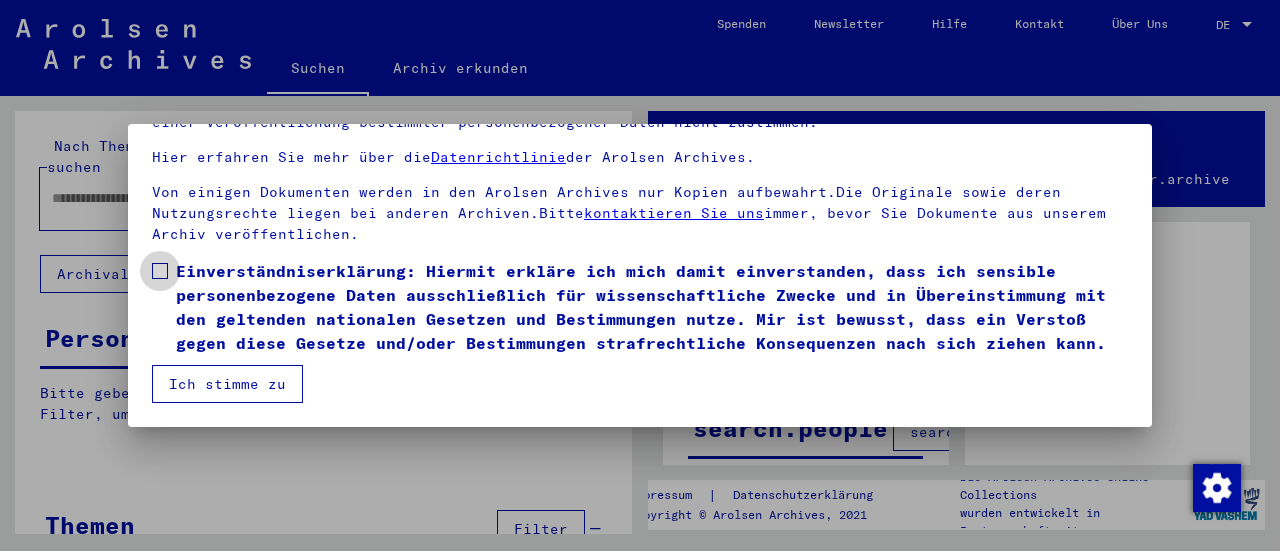 click at bounding box center [160, 271] 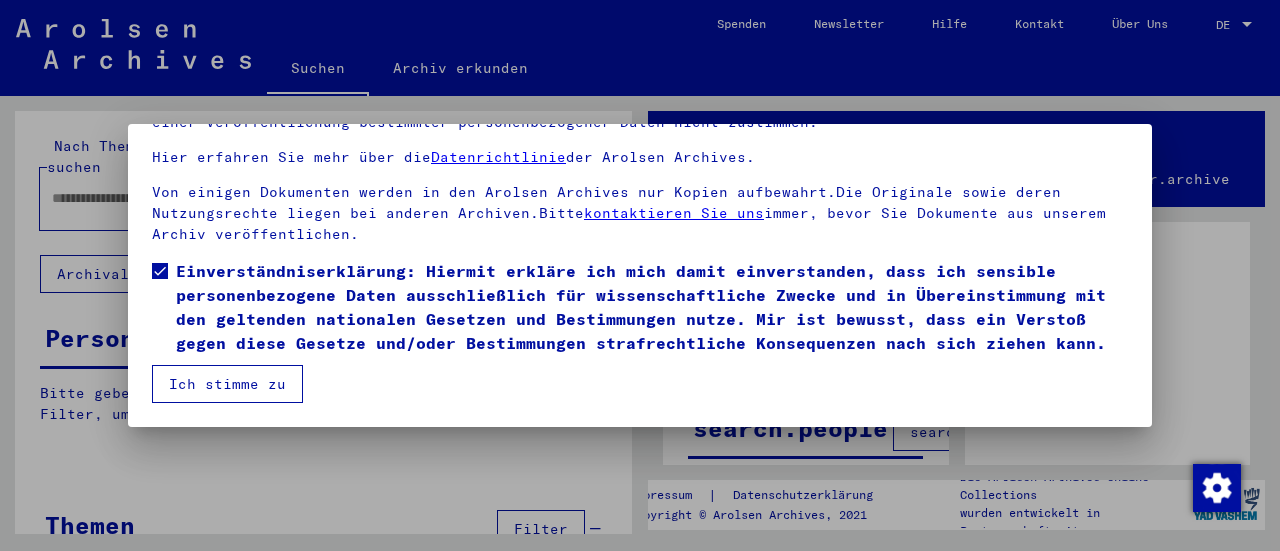 click on "Ich stimme zu" at bounding box center [227, 384] 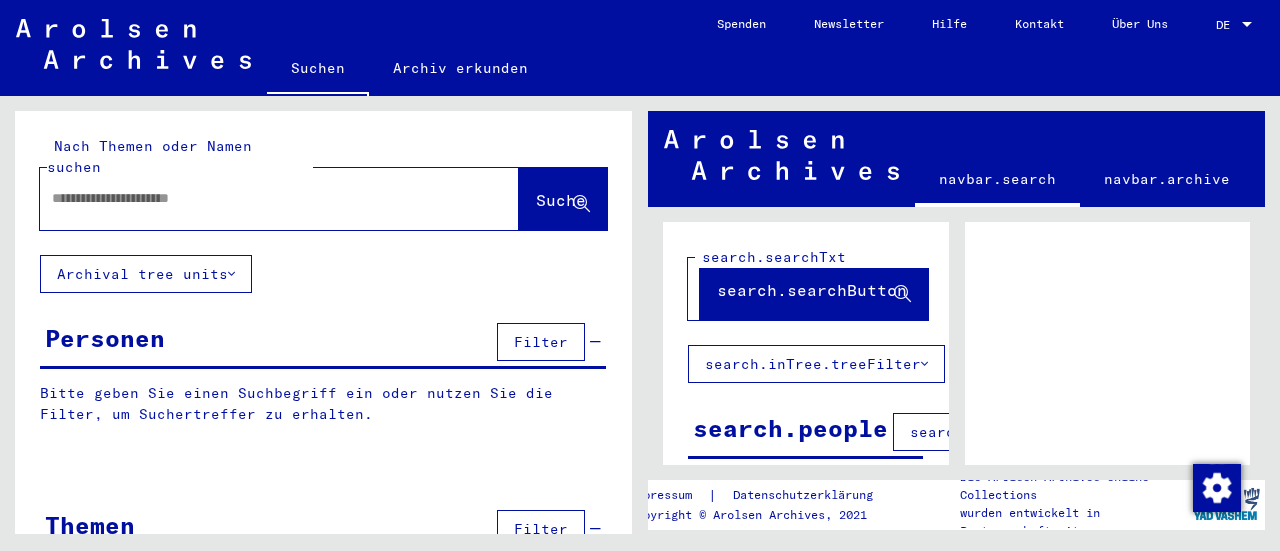 click 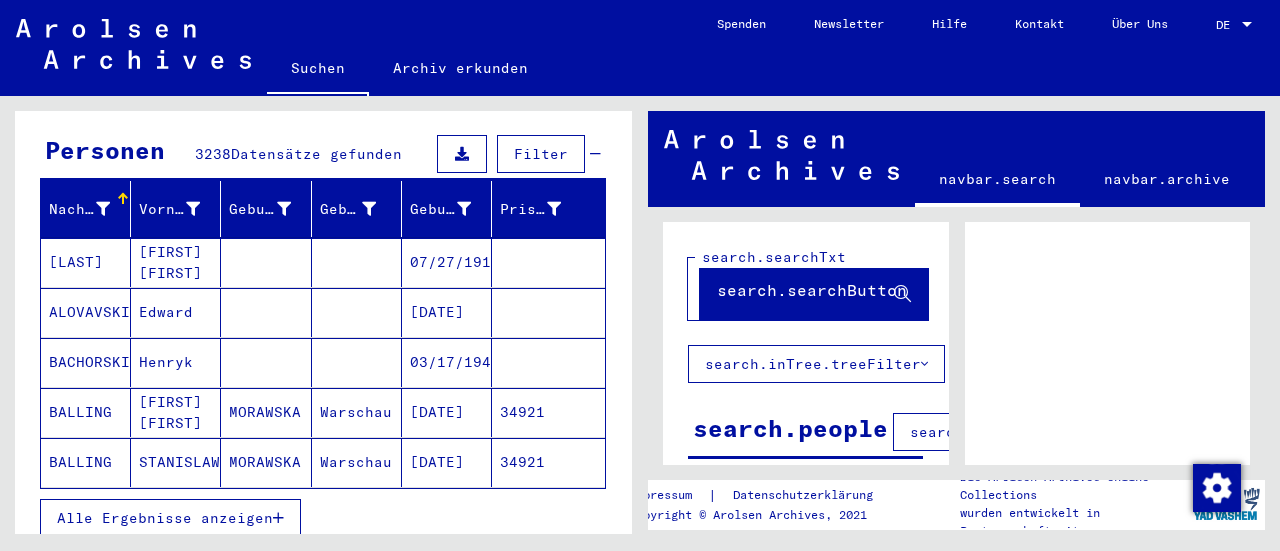 scroll, scrollTop: 184, scrollLeft: 0, axis: vertical 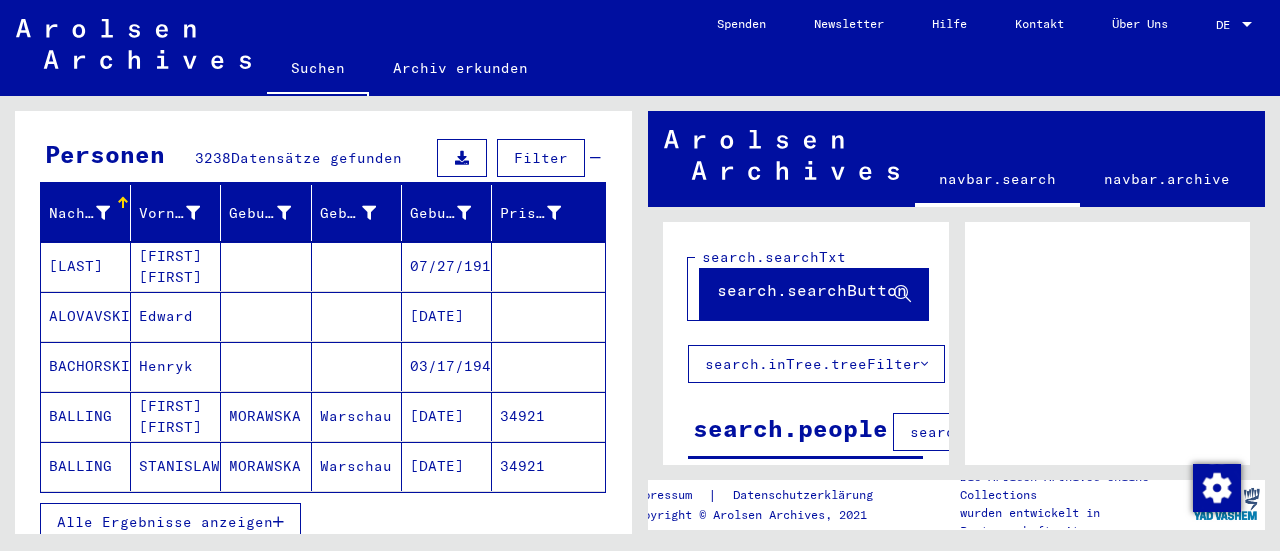click on "BACHORSKI" at bounding box center (86, 416) 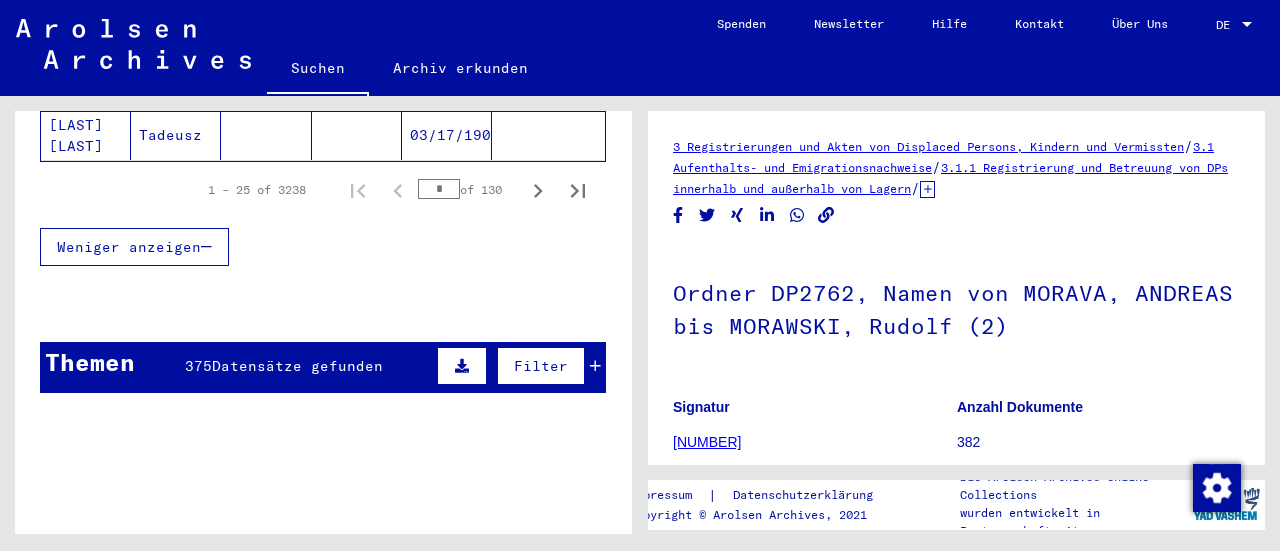 scroll, scrollTop: 1484, scrollLeft: 0, axis: vertical 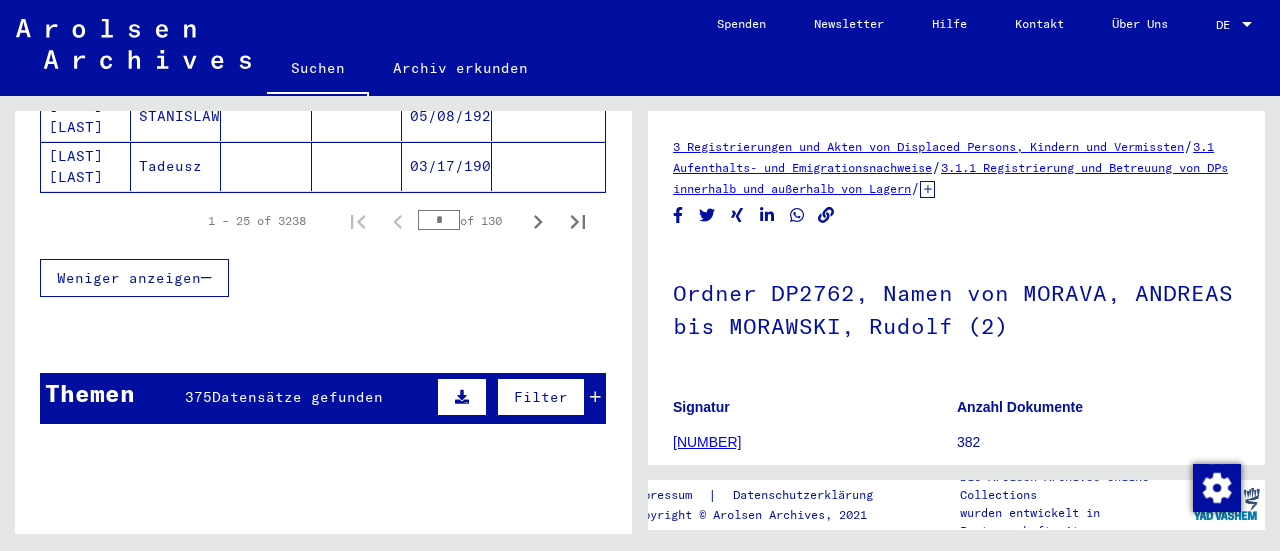 click on "Titel" at bounding box center (387, 442) 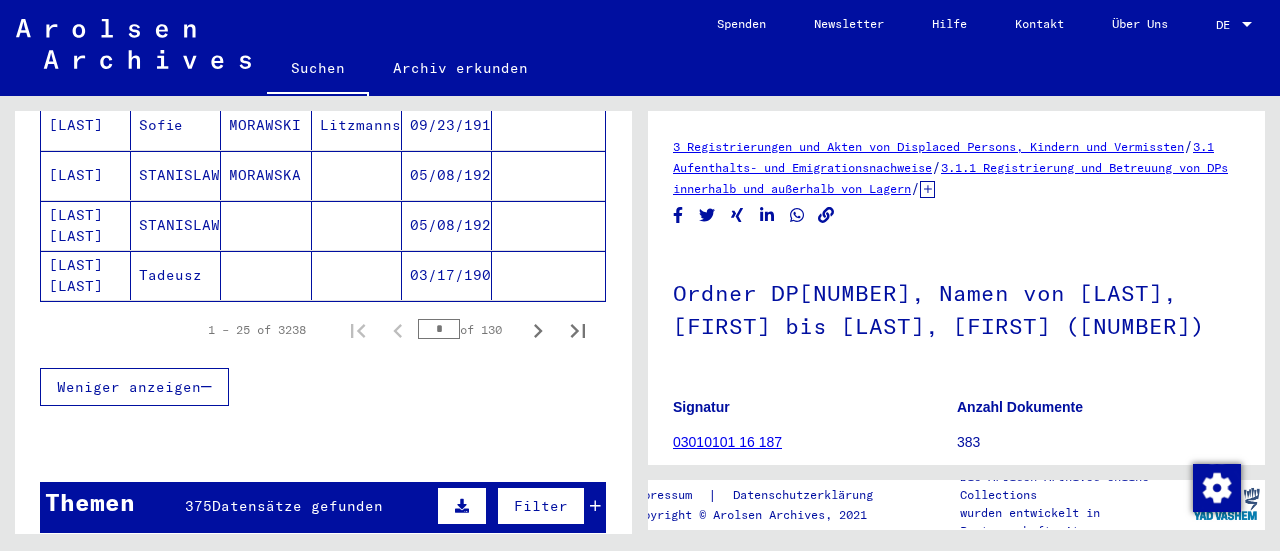scroll, scrollTop: 1132, scrollLeft: 0, axis: vertical 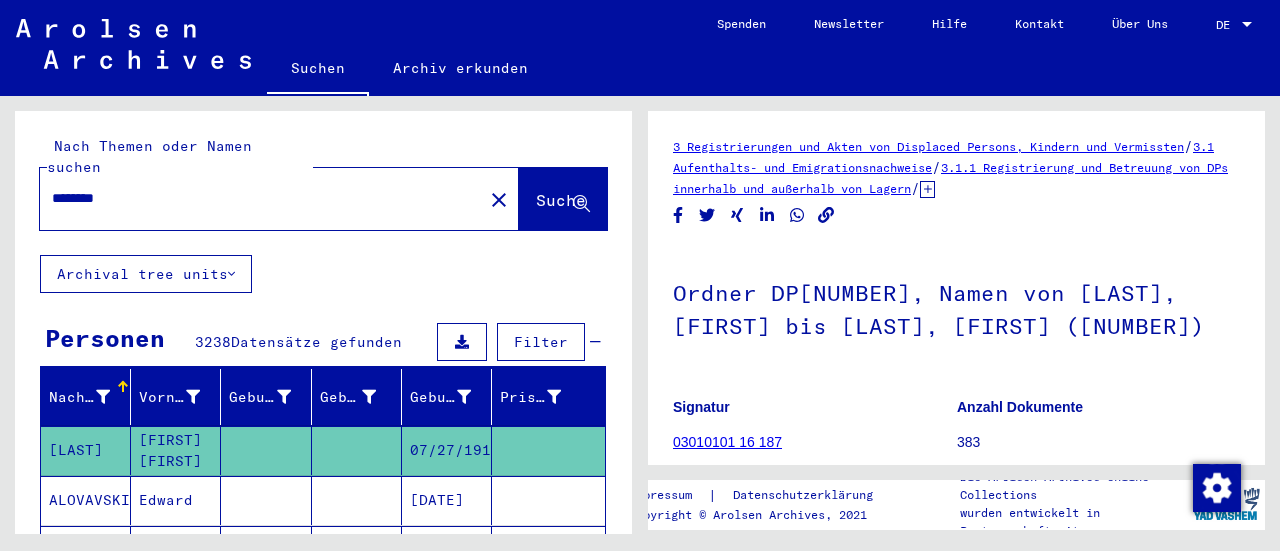 click on "********" 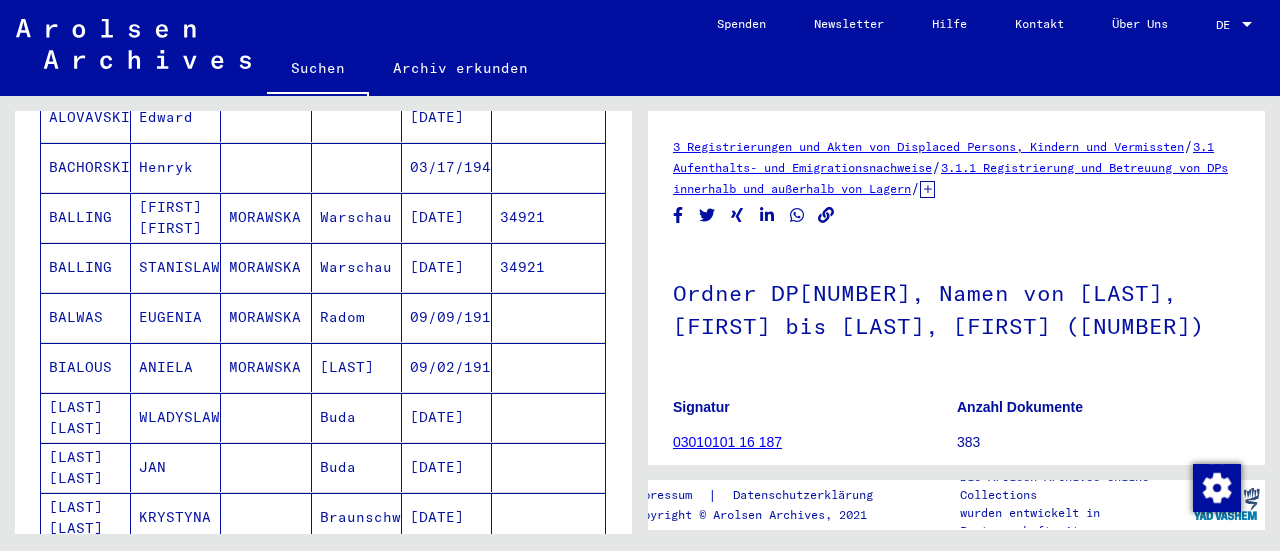 scroll, scrollTop: 0, scrollLeft: 0, axis: both 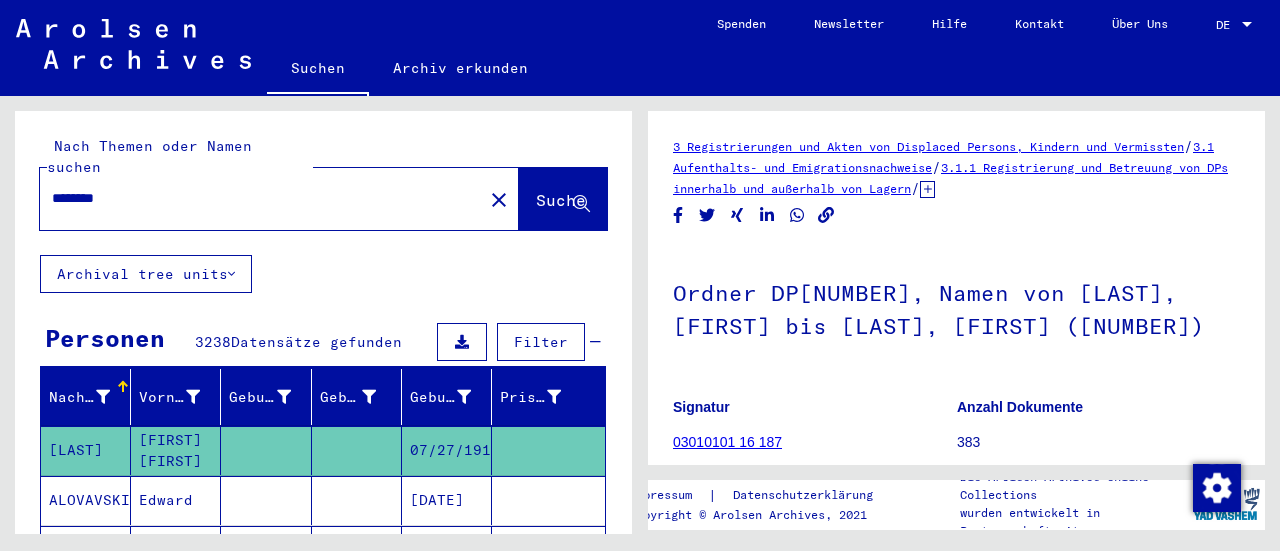click on "********" at bounding box center (261, 198) 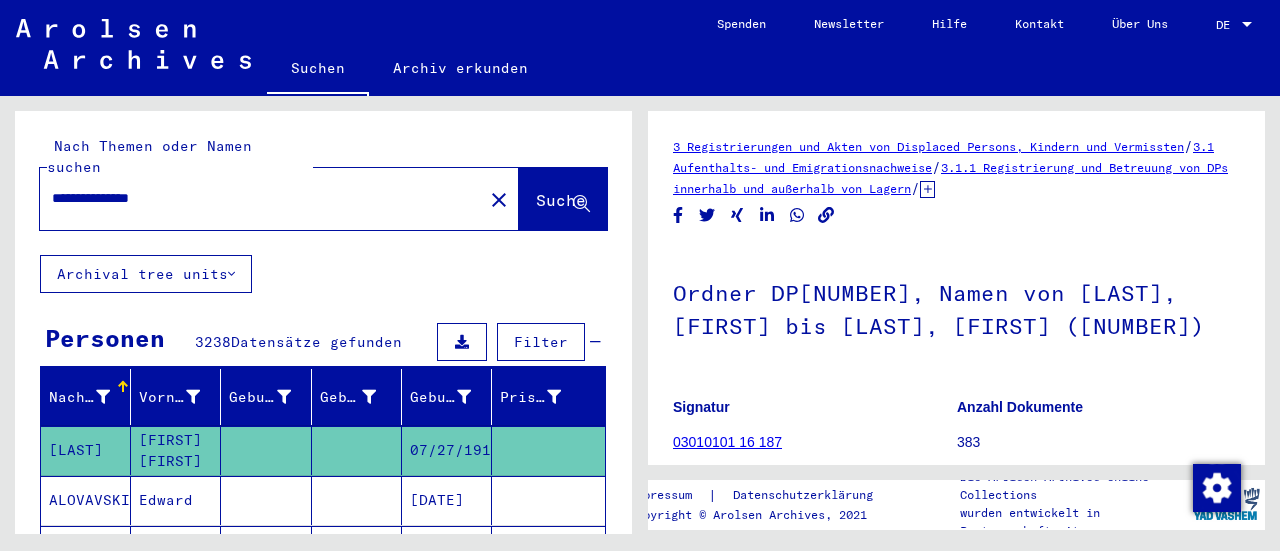 type on "**********" 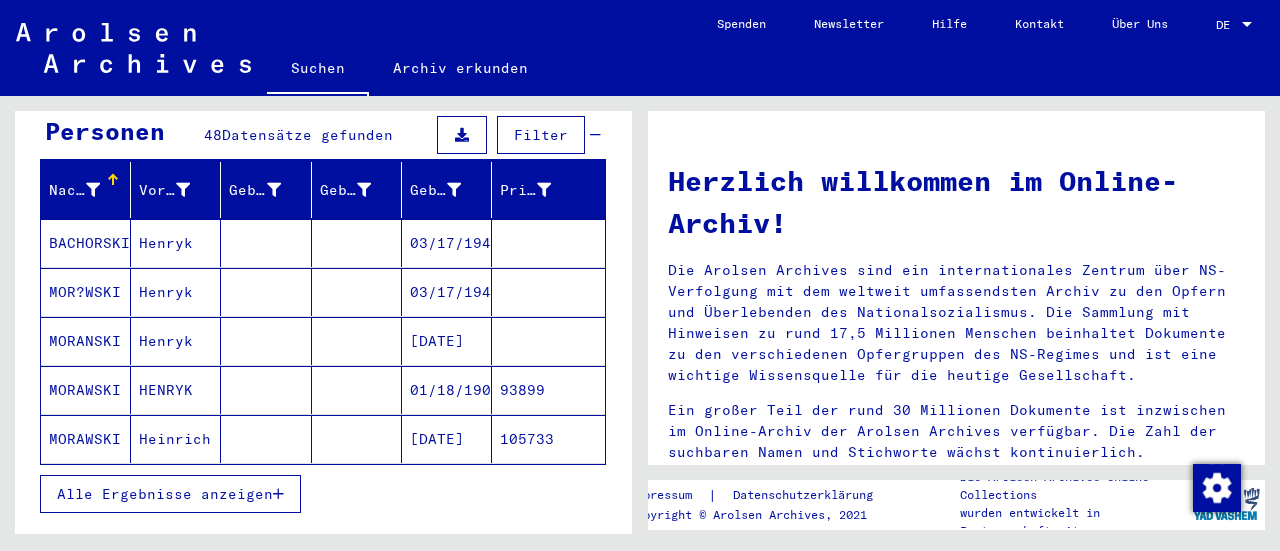 scroll, scrollTop: 200, scrollLeft: 0, axis: vertical 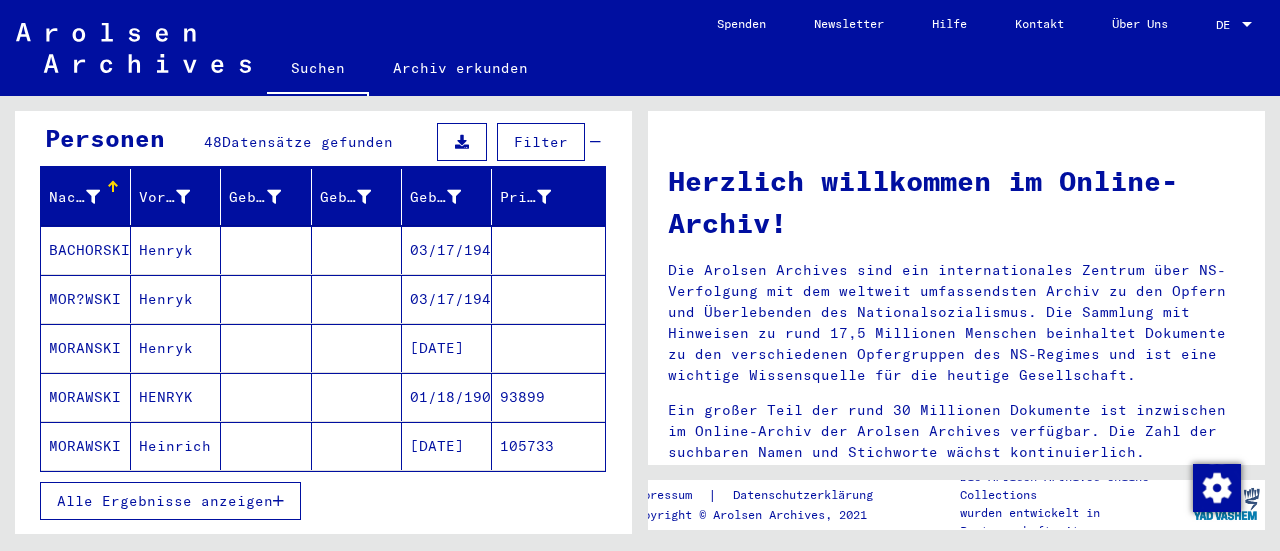 click at bounding box center [357, 397] 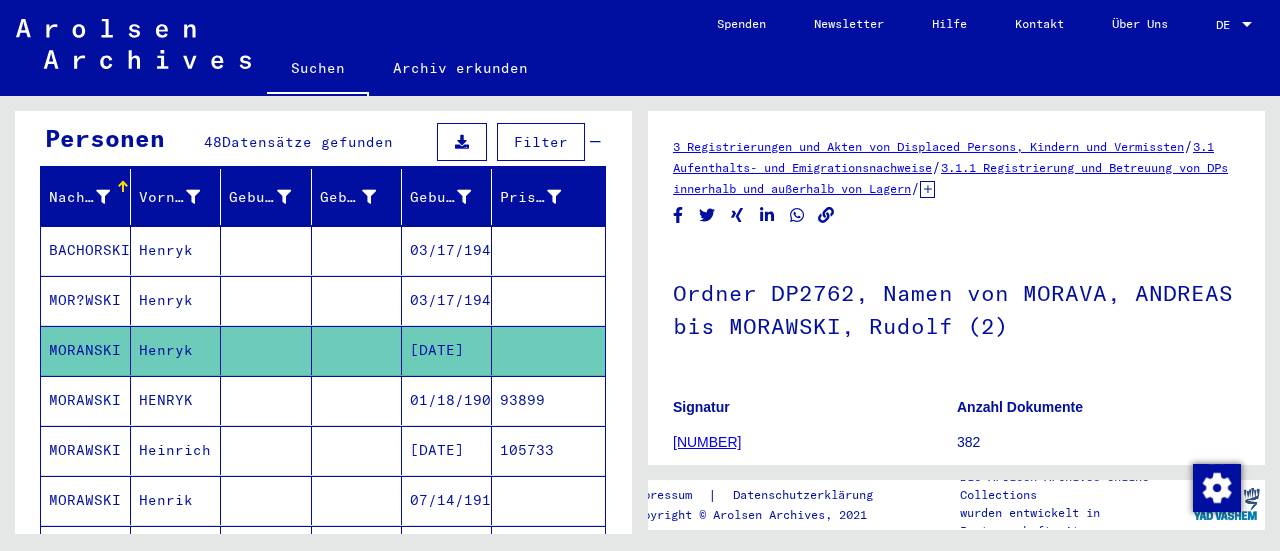 scroll, scrollTop: 0, scrollLeft: 0, axis: both 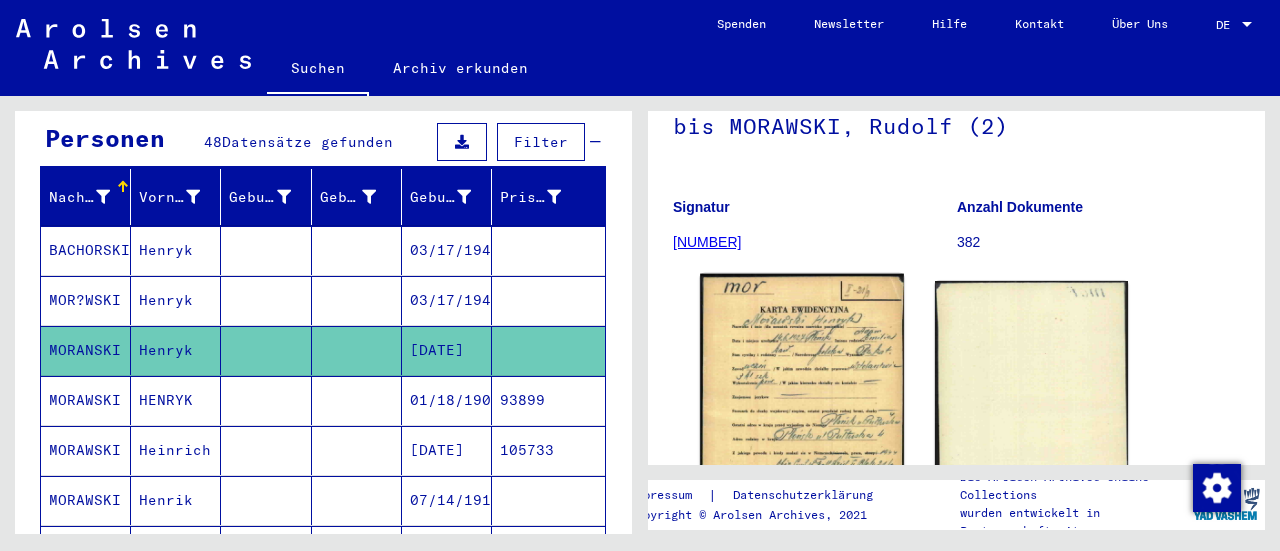 click 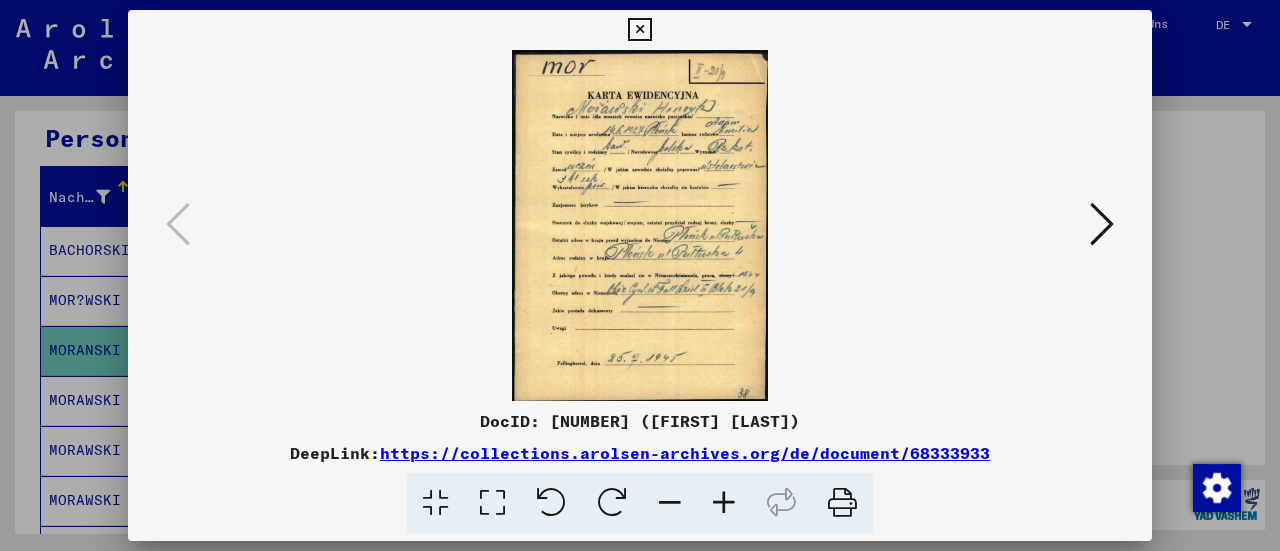 click at bounding box center [640, 225] 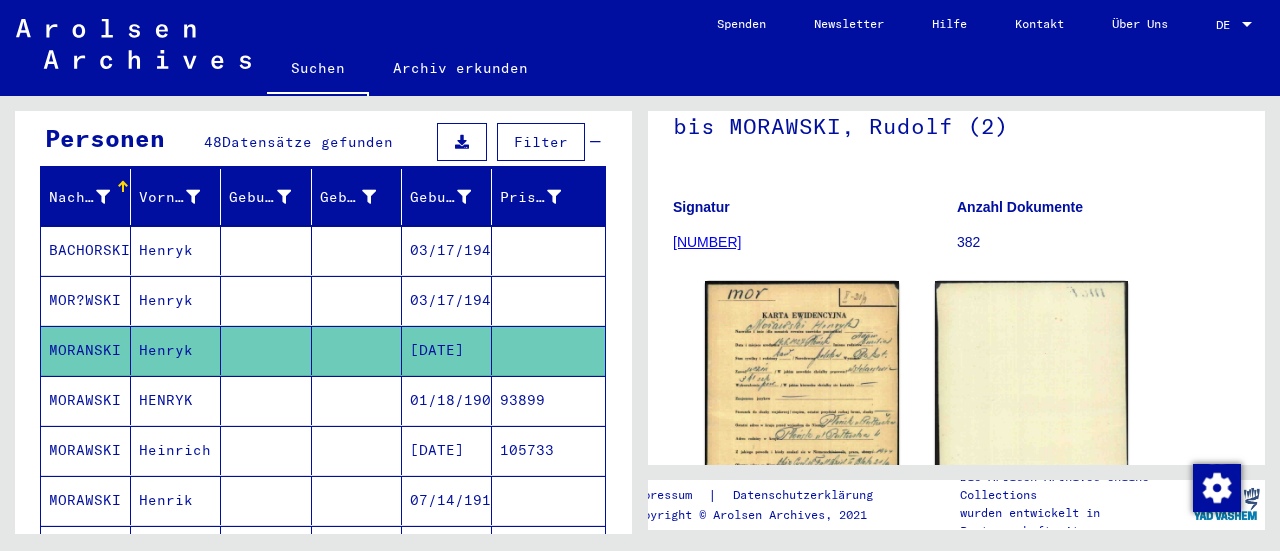 click on "Henryk" at bounding box center [176, 350] 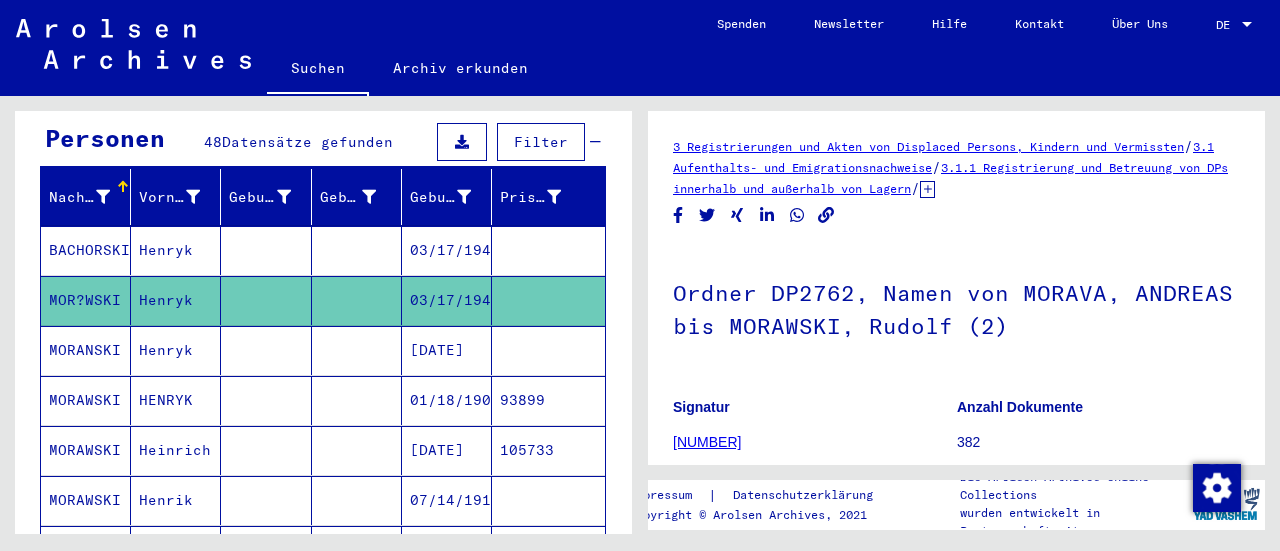 scroll, scrollTop: 0, scrollLeft: 0, axis: both 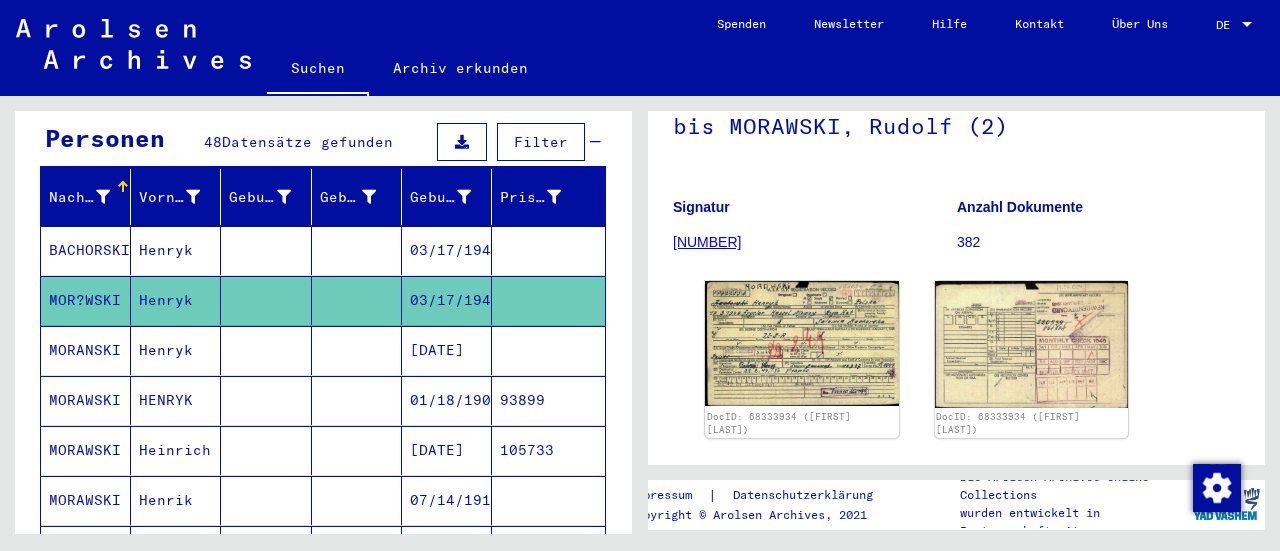 click on "03/17/1946" at bounding box center [447, 300] 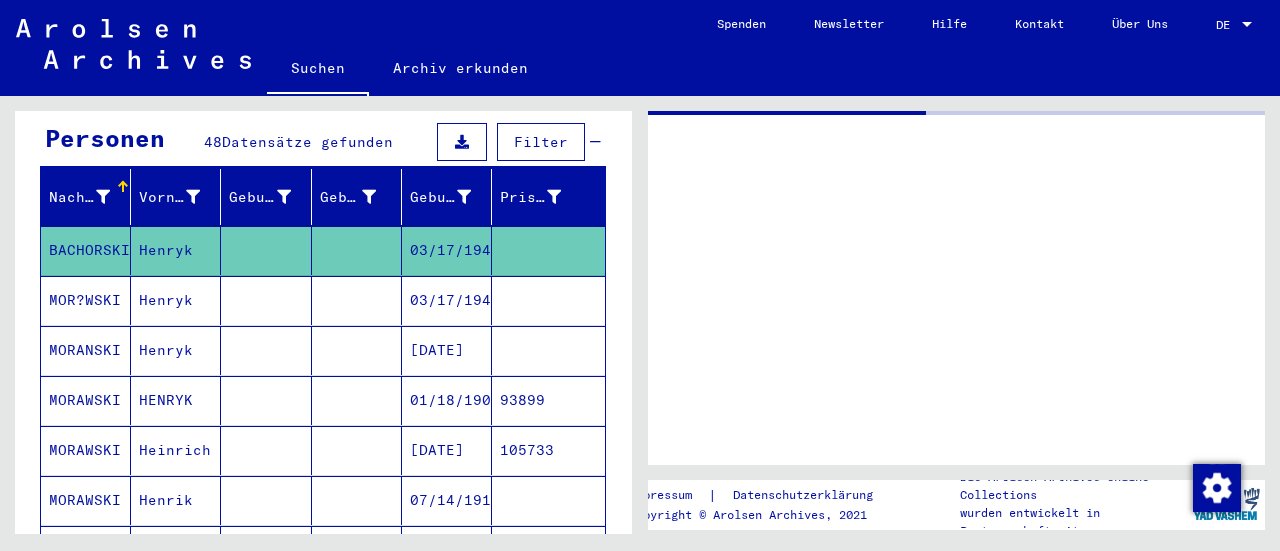 scroll, scrollTop: 0, scrollLeft: 0, axis: both 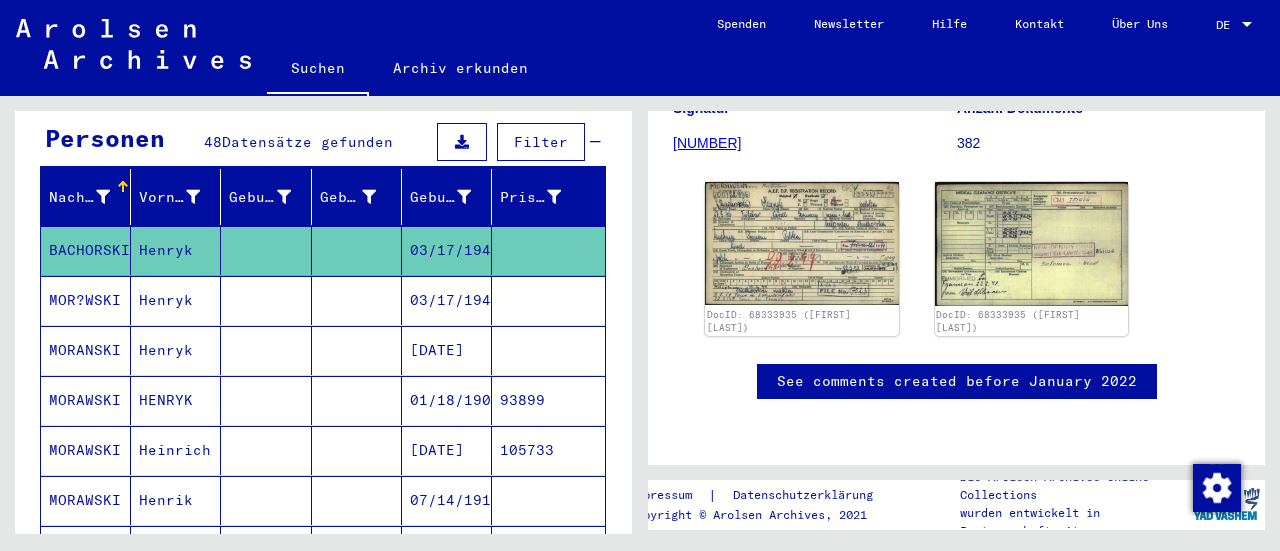 click on "Heinrich" at bounding box center (176, 500) 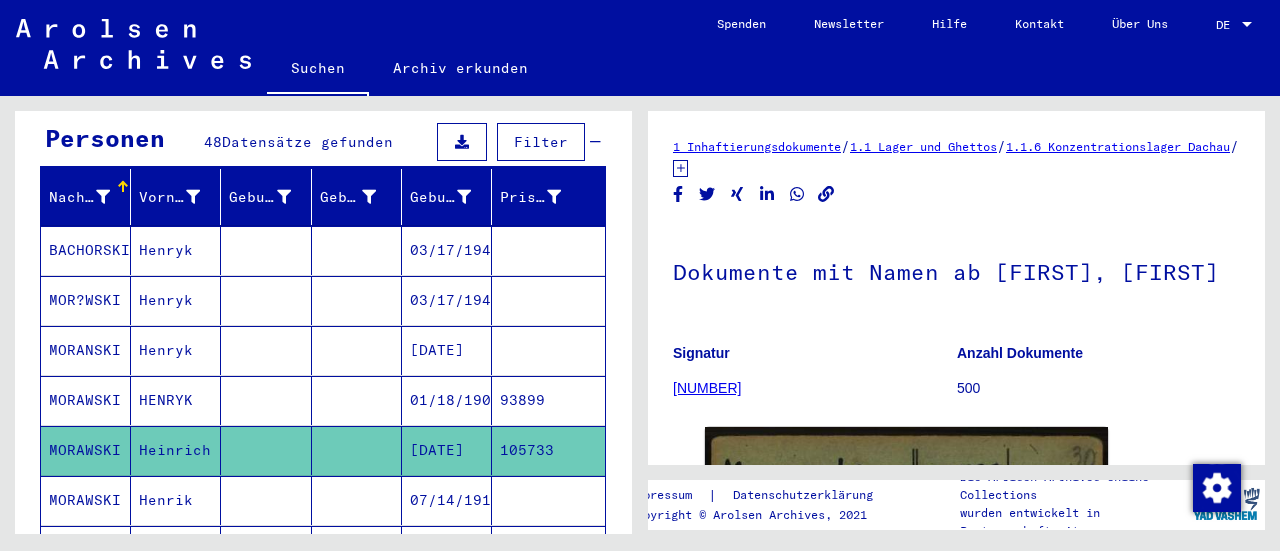 click on "Henrik" at bounding box center (176, 550) 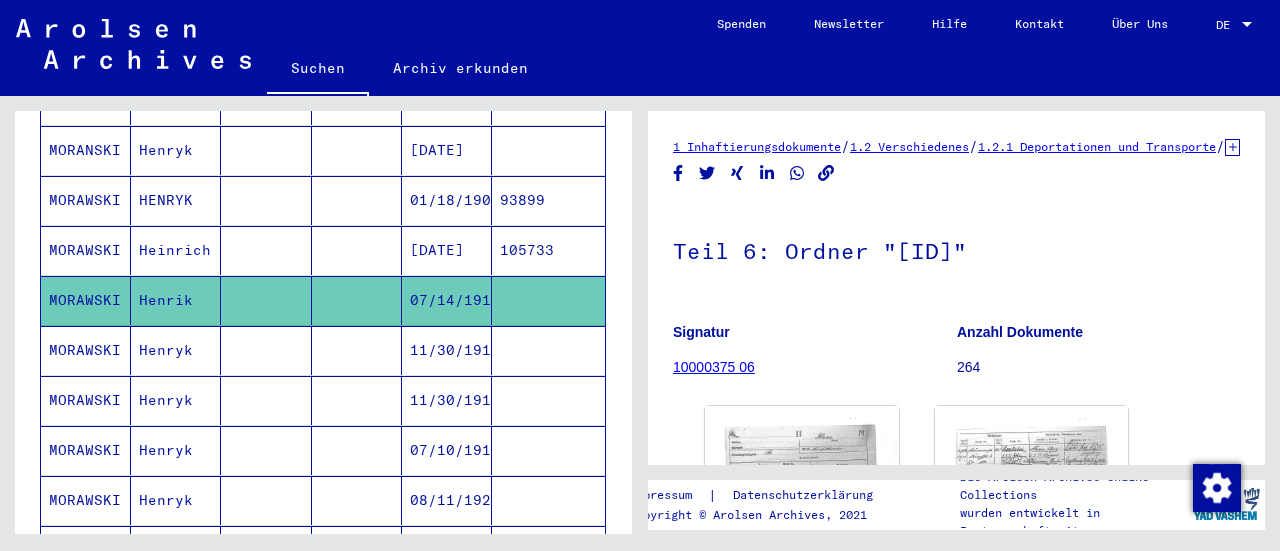 scroll, scrollTop: 500, scrollLeft: 0, axis: vertical 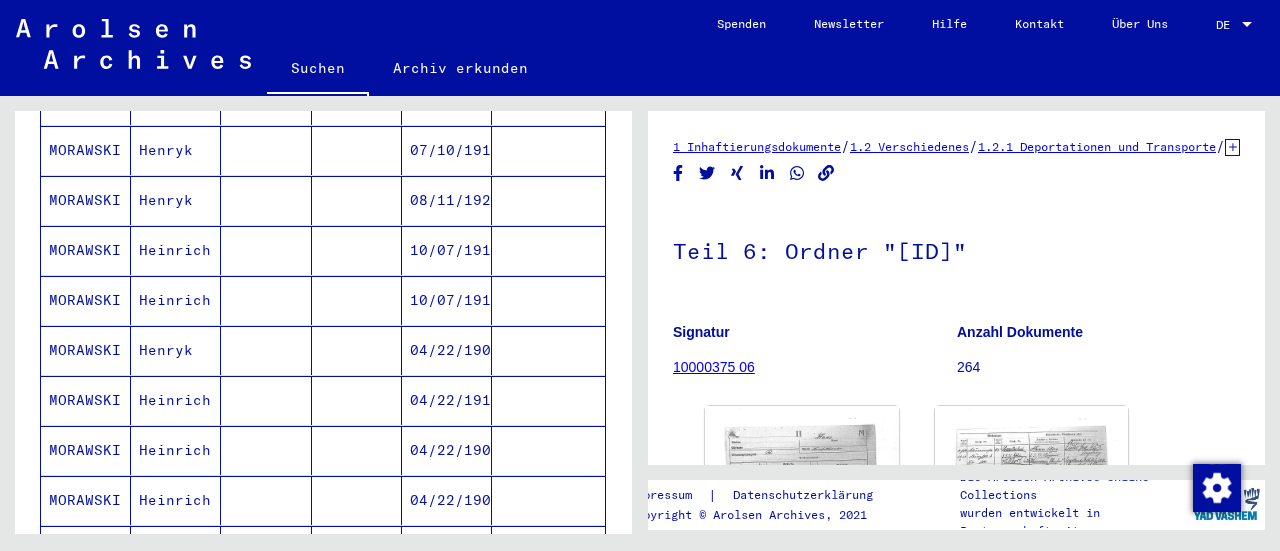 click on "Heinrich" at bounding box center (176, 350) 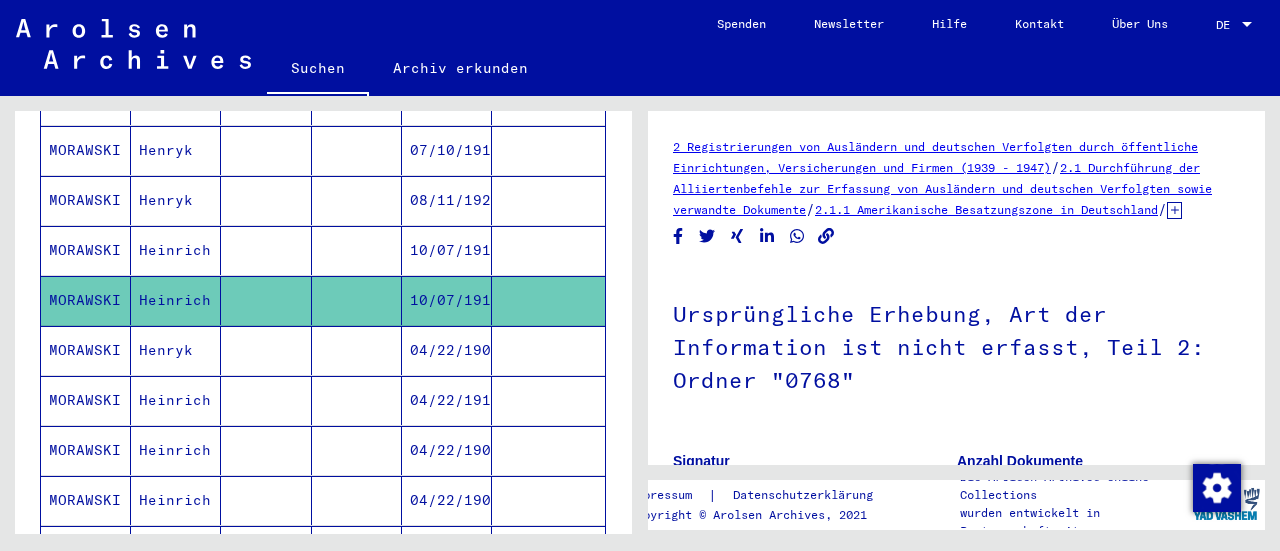 click on "Henryk" at bounding box center (176, 250) 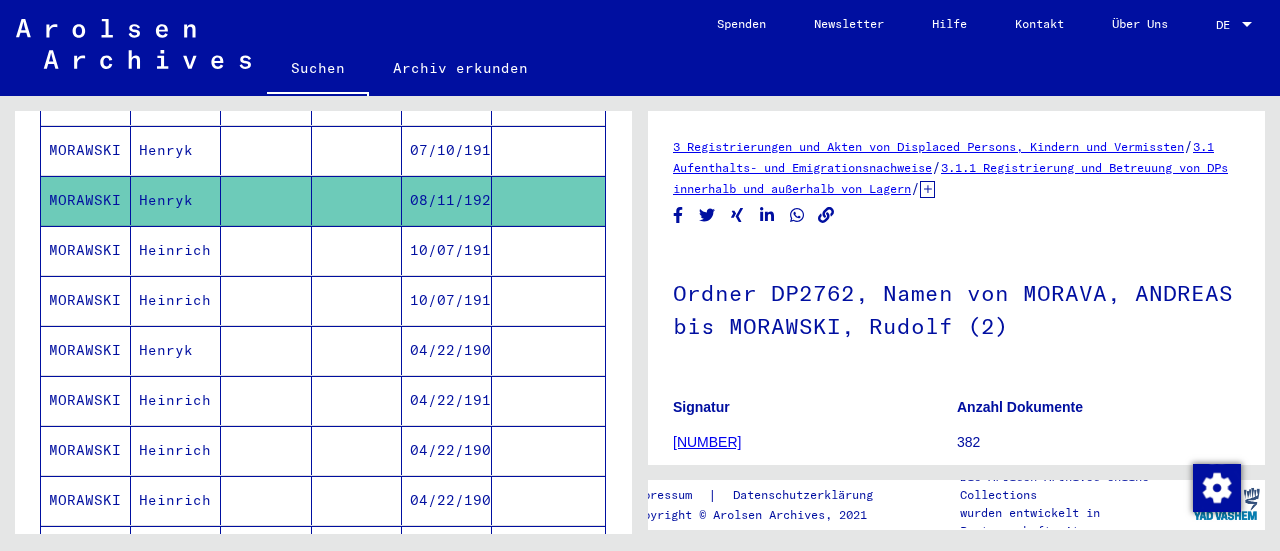scroll, scrollTop: 0, scrollLeft: 0, axis: both 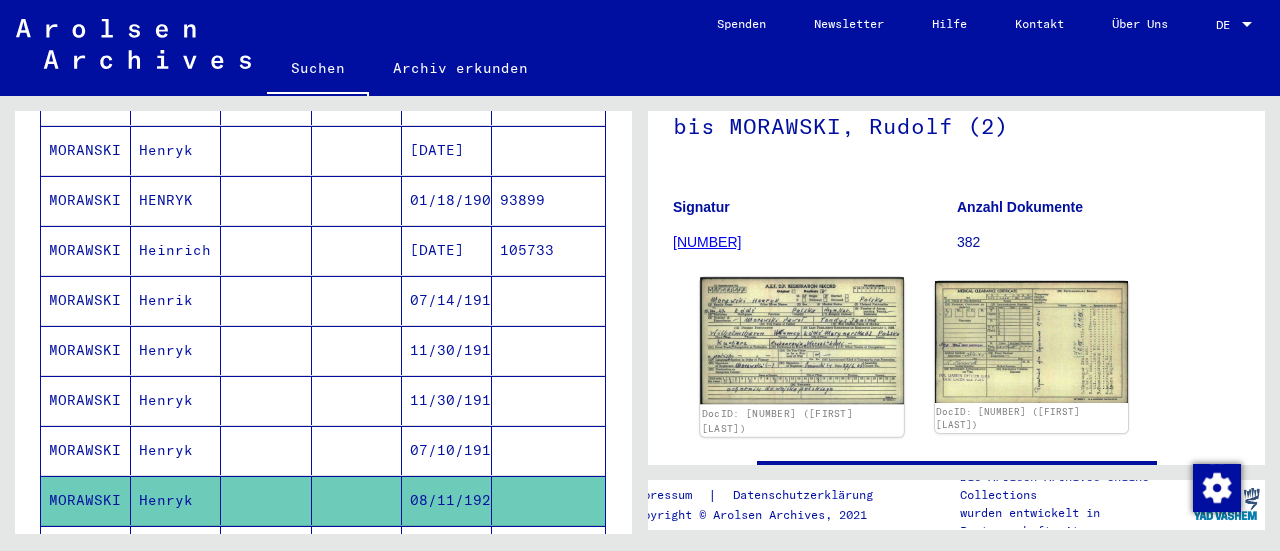 click 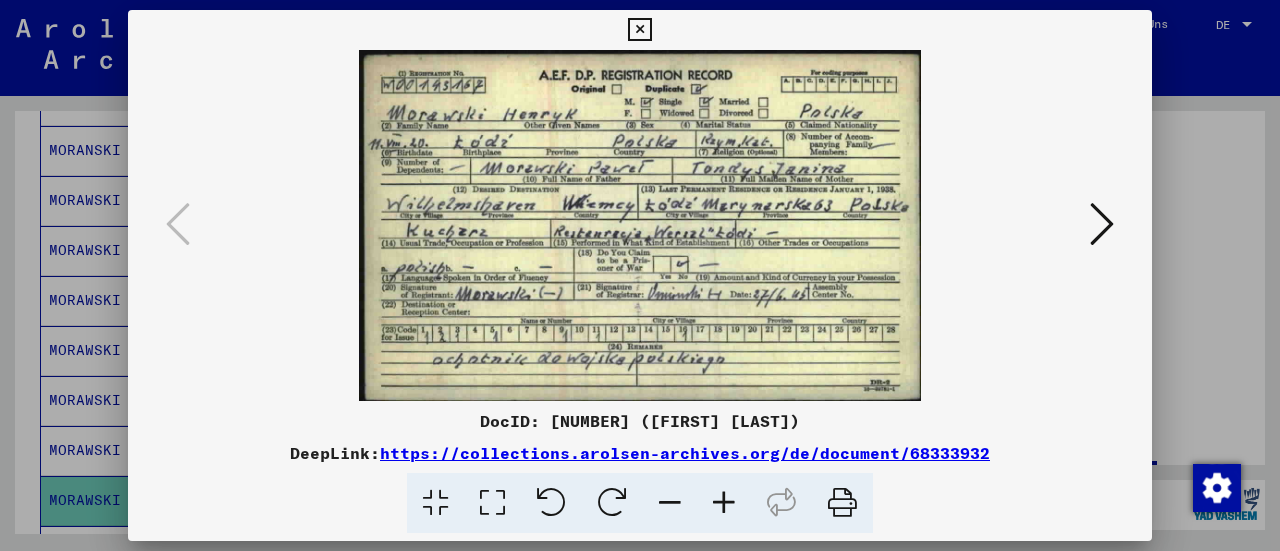 click at bounding box center [640, 275] 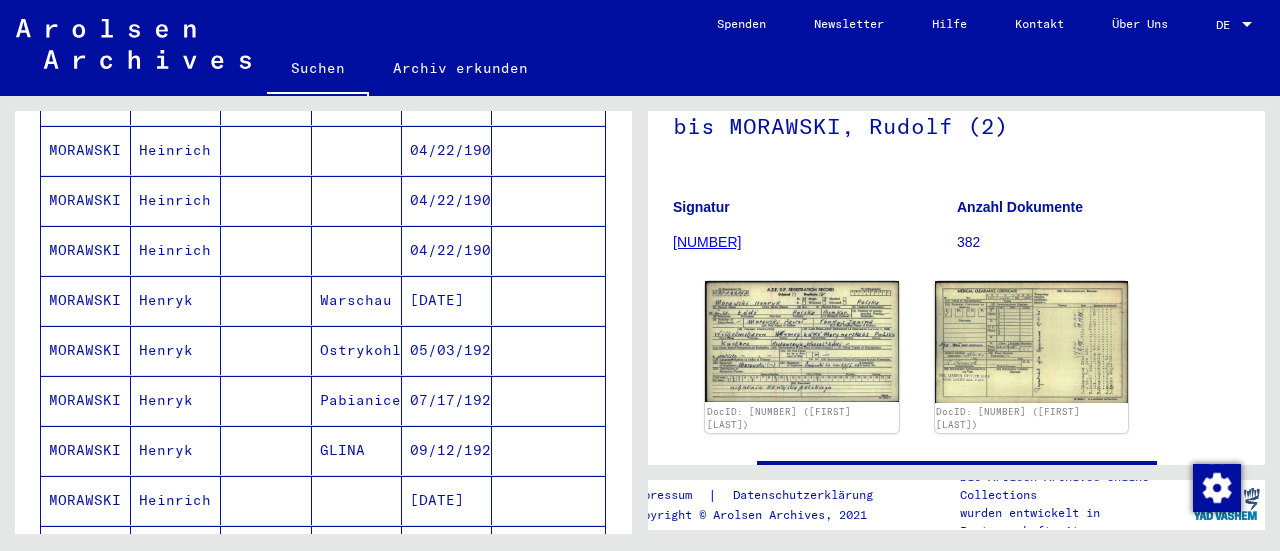 scroll, scrollTop: 1300, scrollLeft: 0, axis: vertical 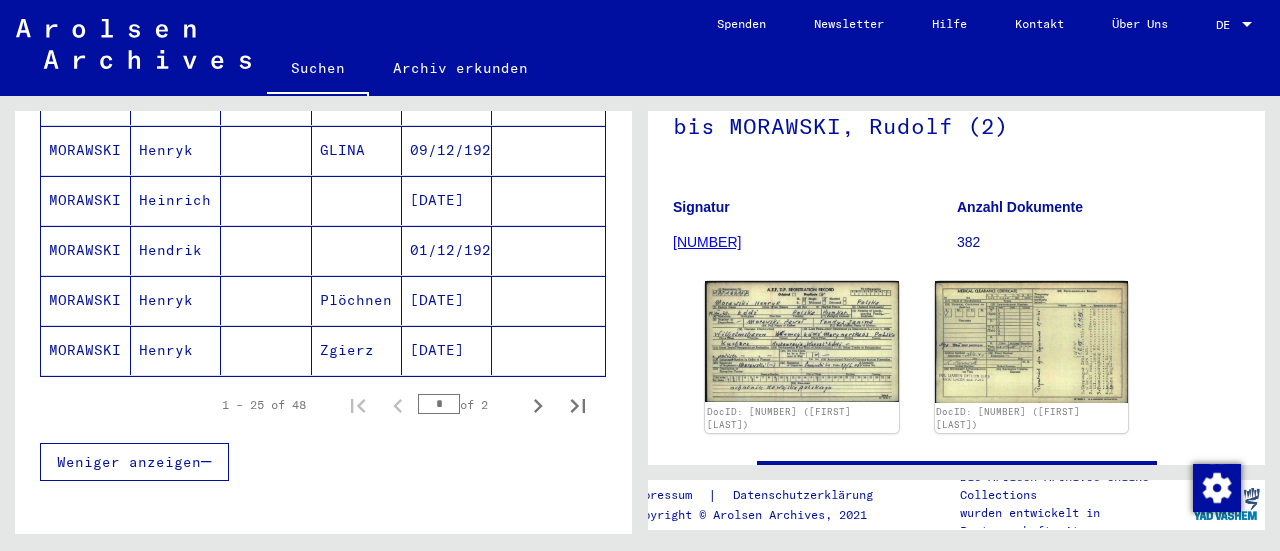 click 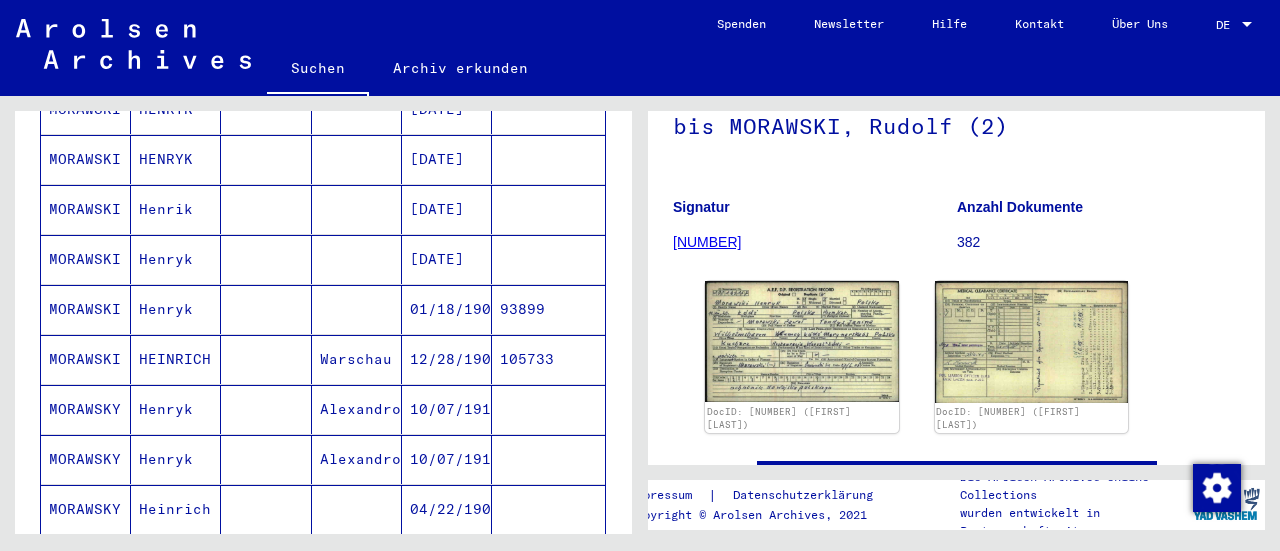 scroll, scrollTop: 1000, scrollLeft: 0, axis: vertical 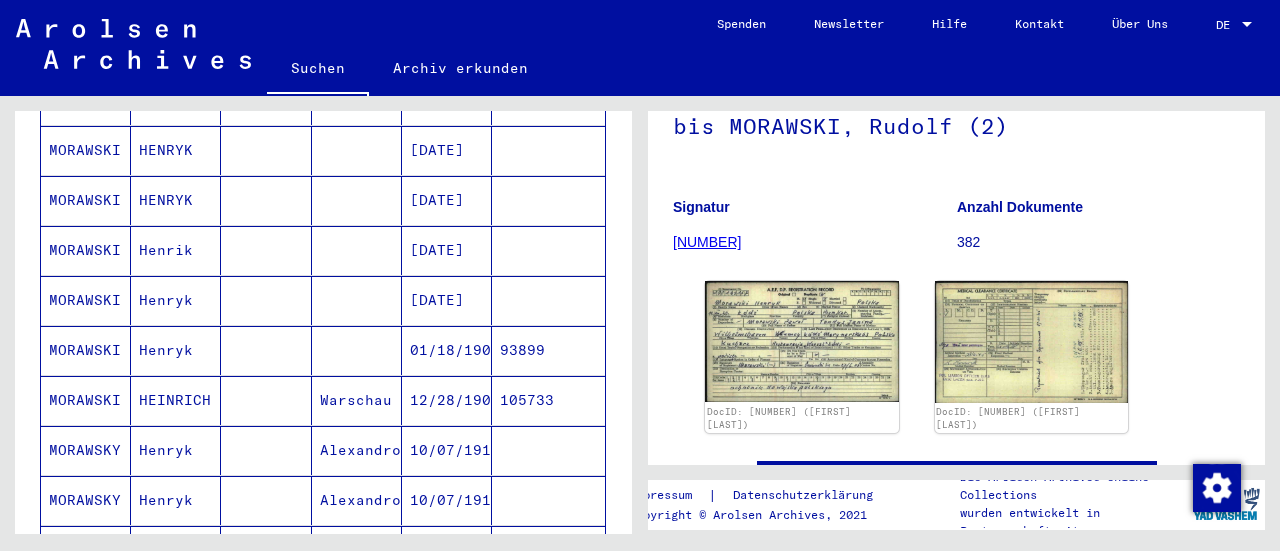 click on "Henryk" at bounding box center (176, 400) 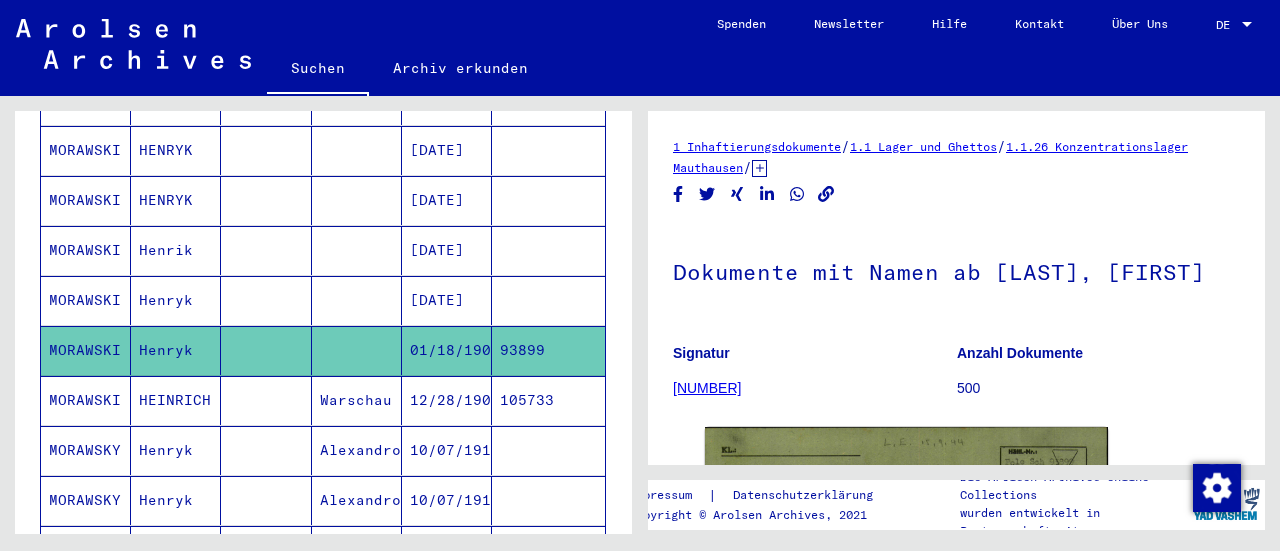 scroll 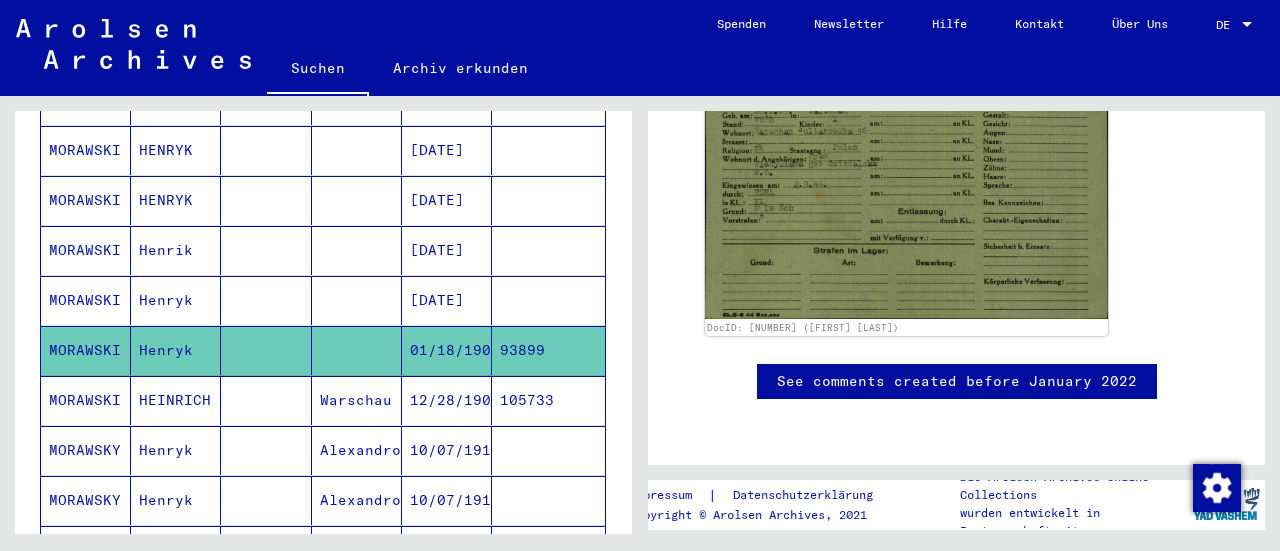 click at bounding box center (266, 350) 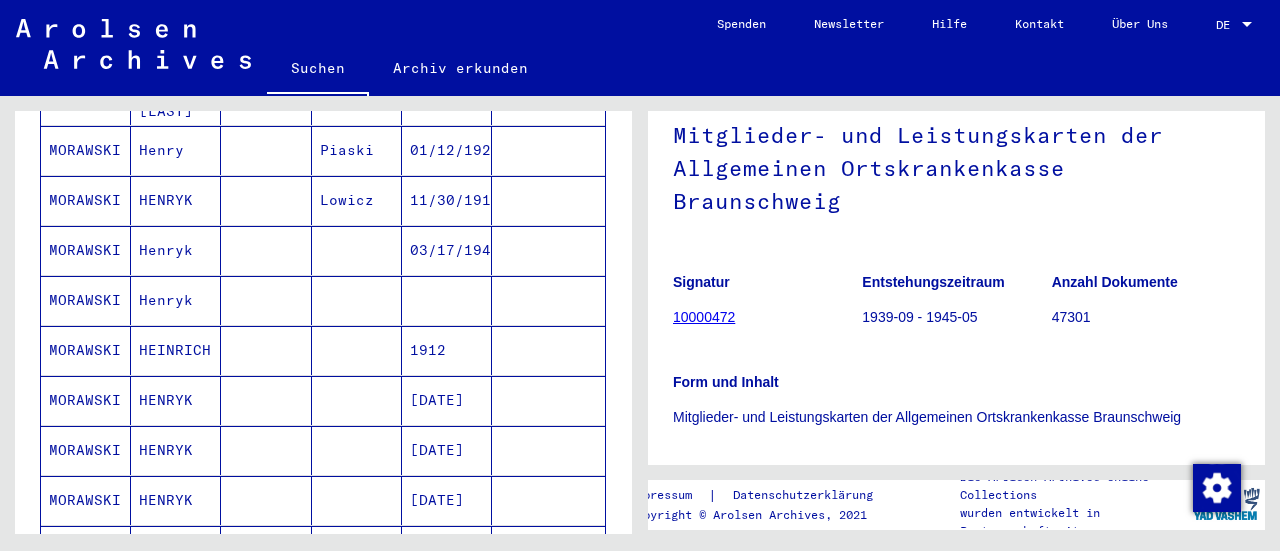 click at bounding box center [357, 400] 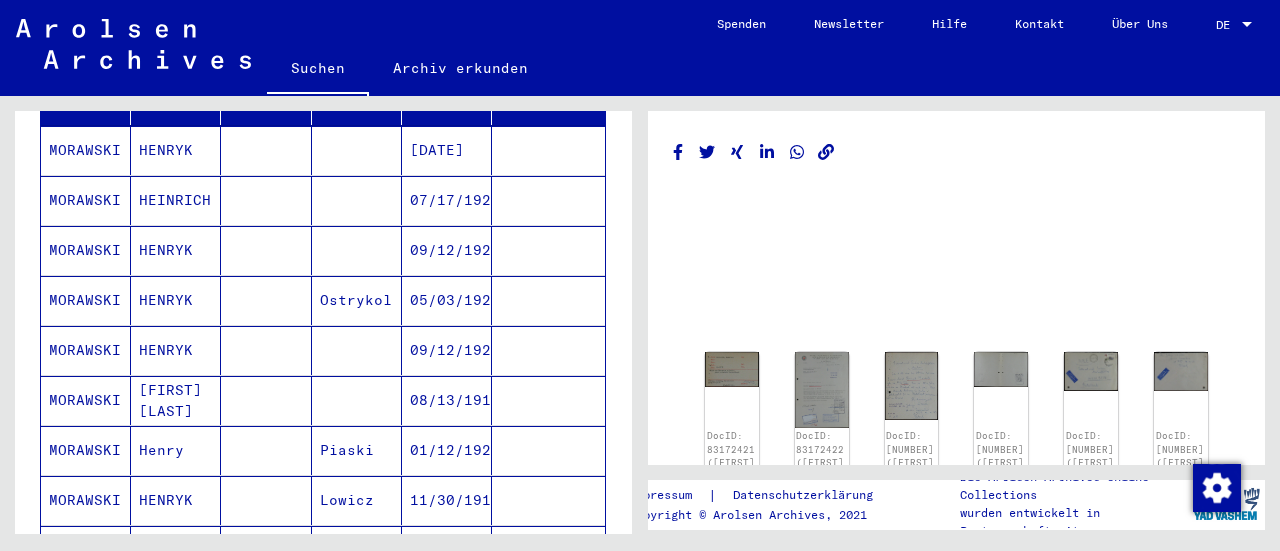 click at bounding box center (357, 400) 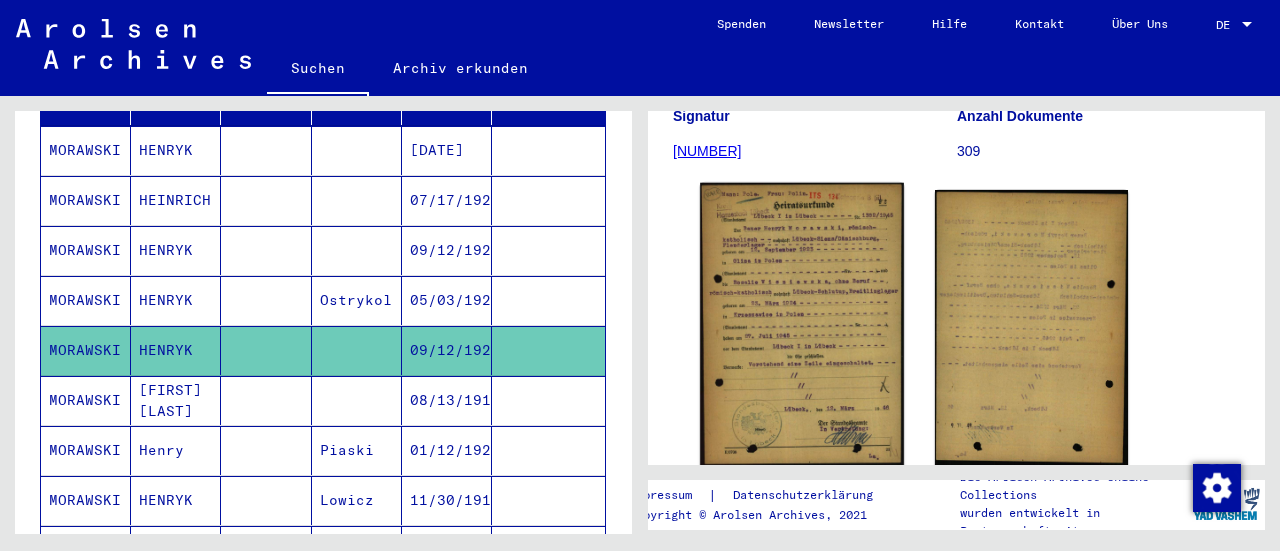click 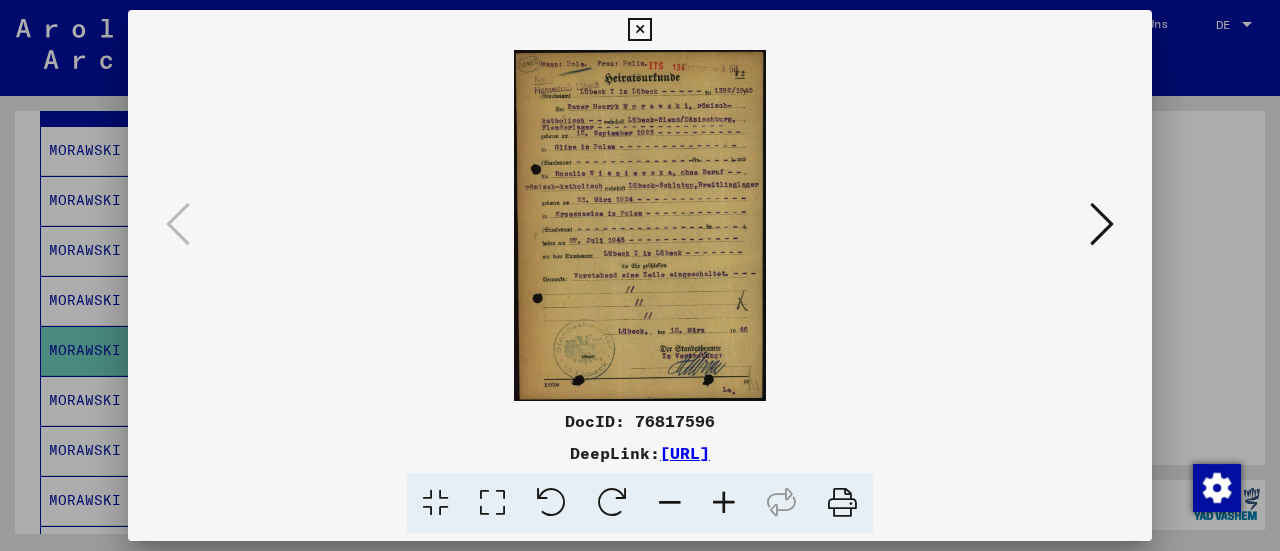 click at bounding box center [724, 503] 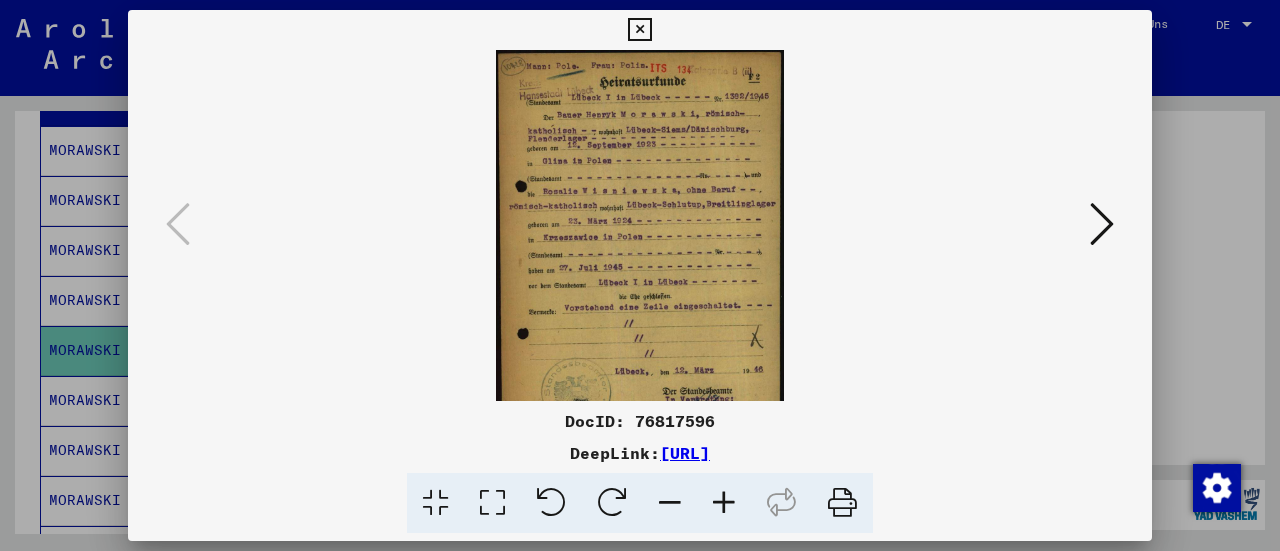click at bounding box center (724, 503) 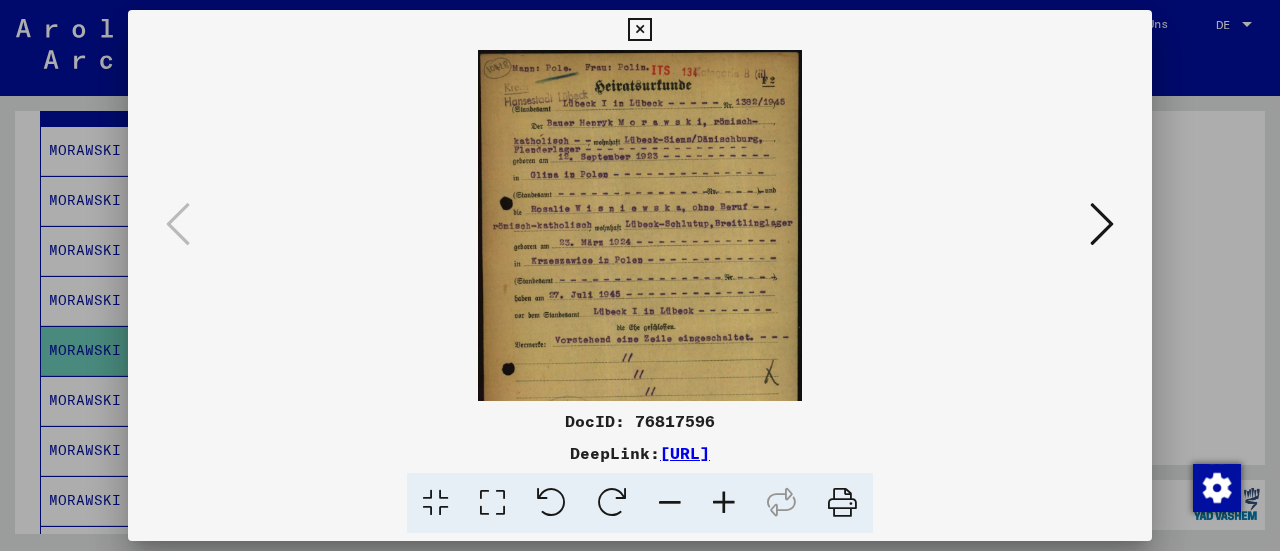 click at bounding box center (724, 503) 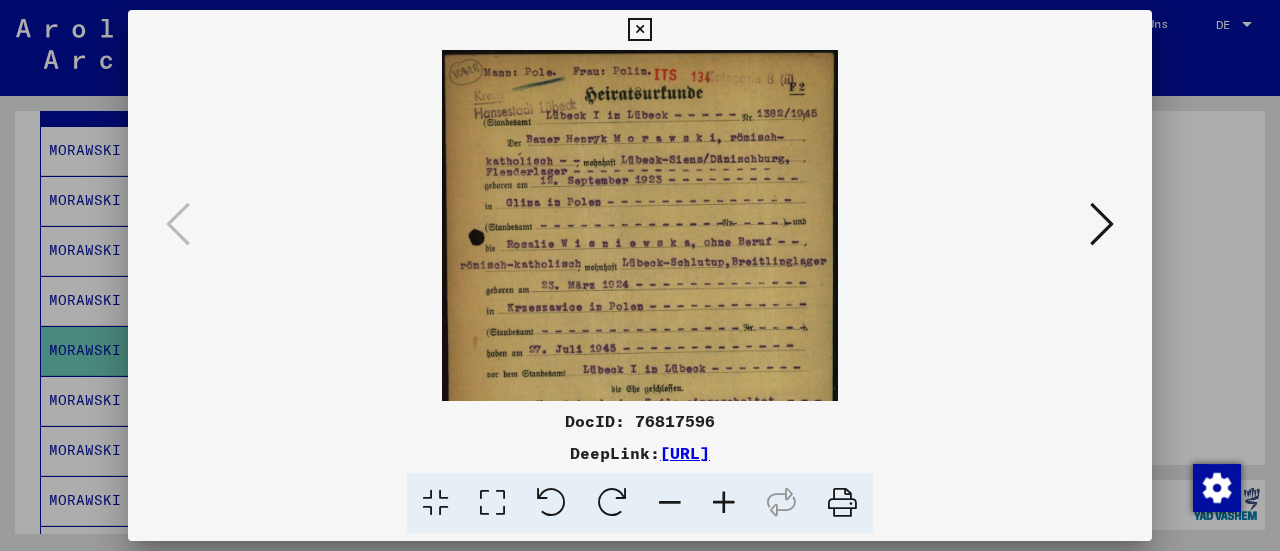click at bounding box center (724, 503) 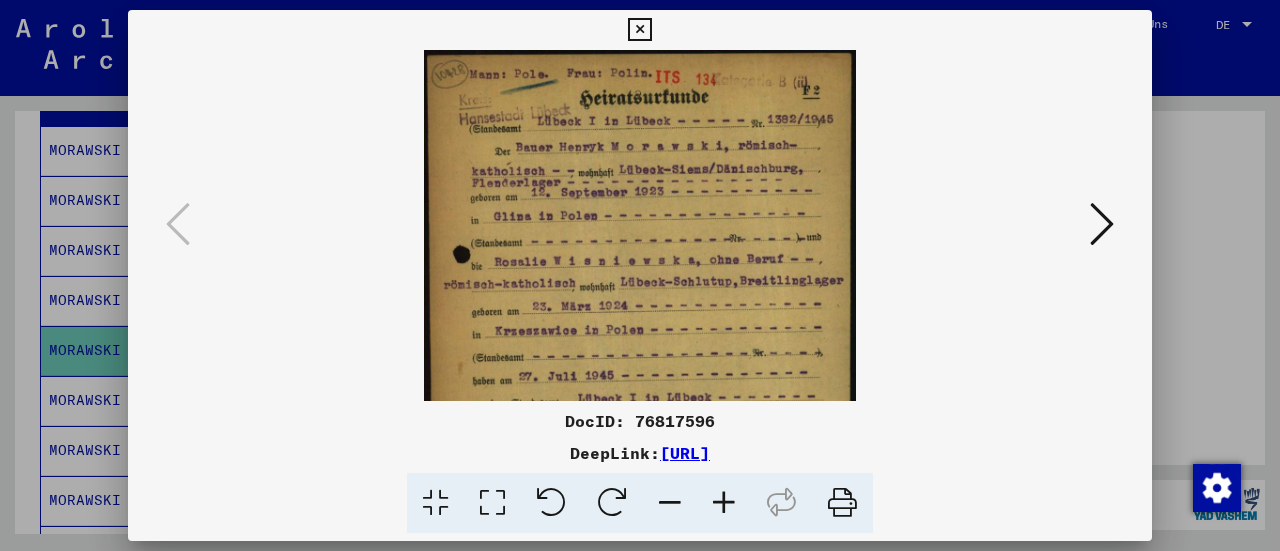 click at bounding box center (640, 275) 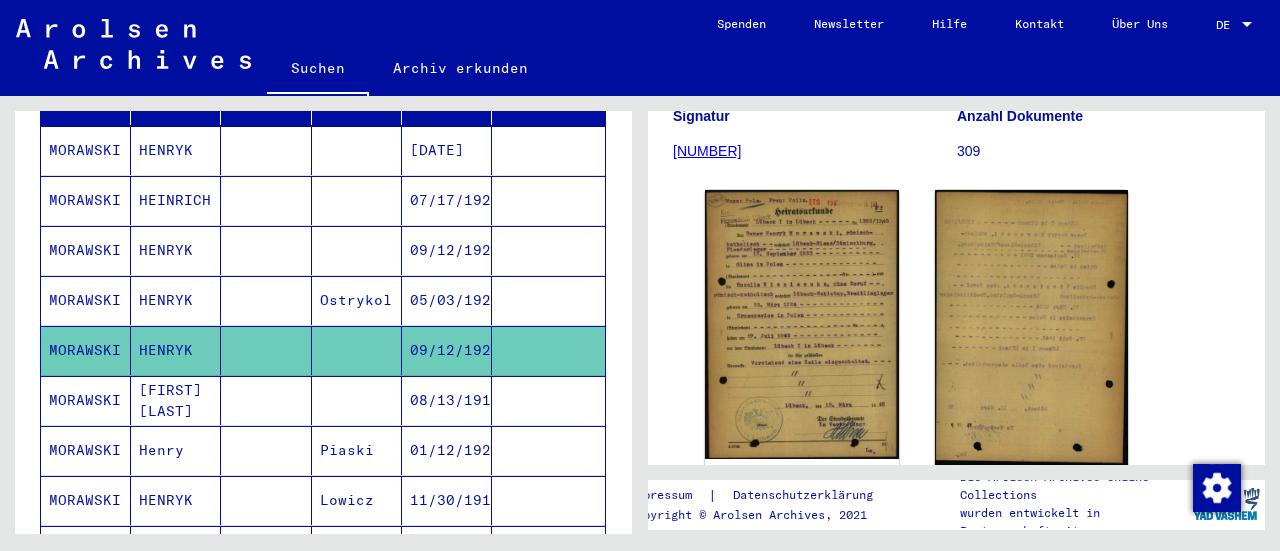 click at bounding box center (266, 350) 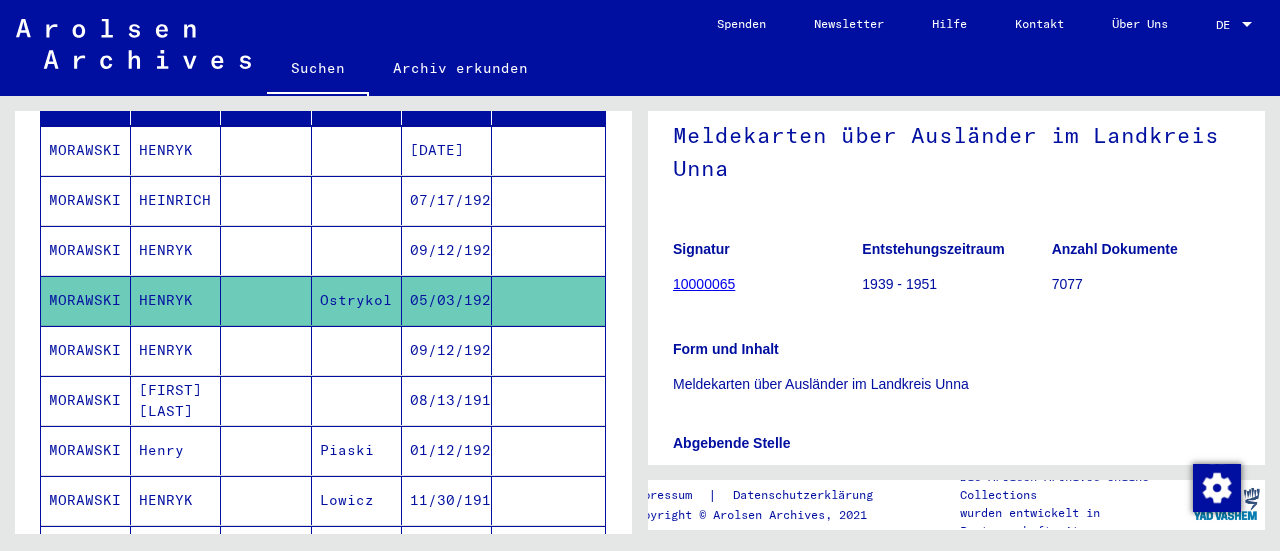 scroll, scrollTop: 500, scrollLeft: 0, axis: vertical 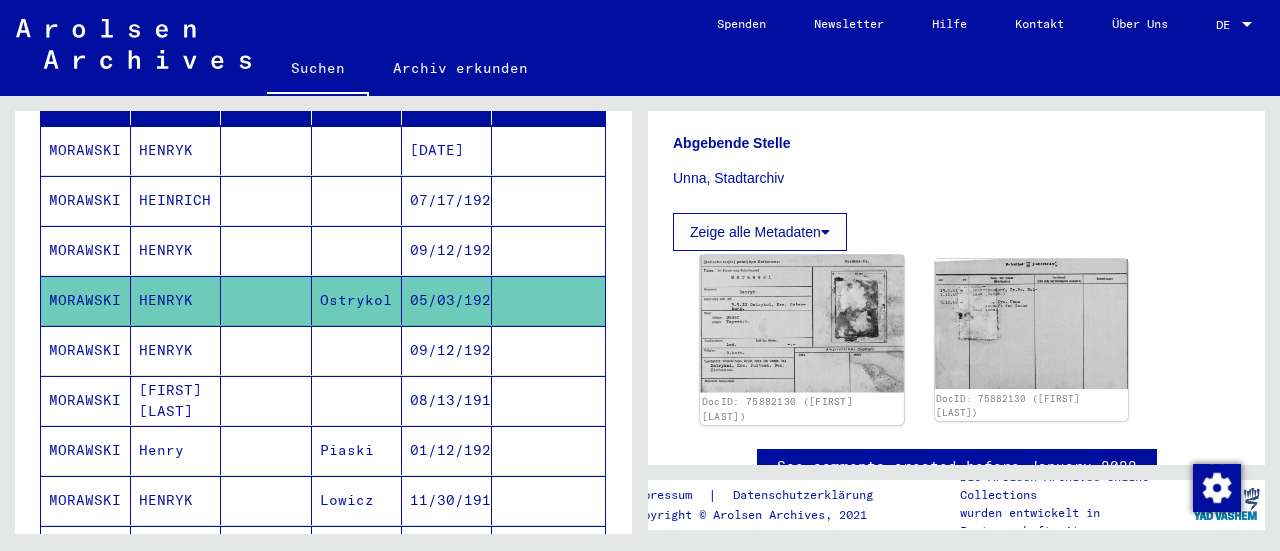 click 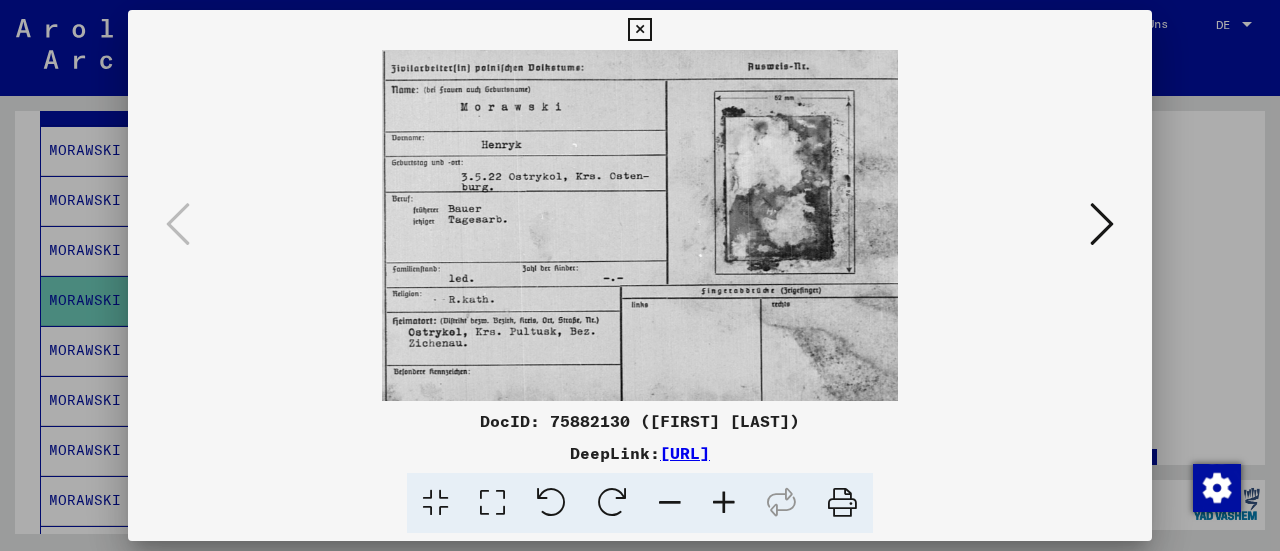 click at bounding box center [640, 225] 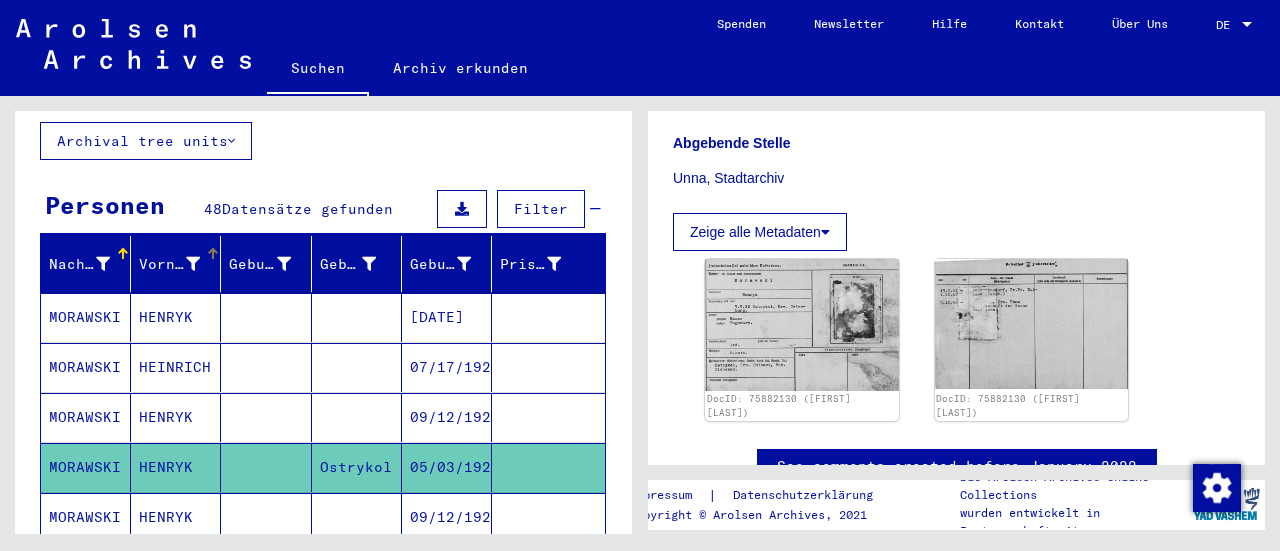 scroll, scrollTop: 100, scrollLeft: 0, axis: vertical 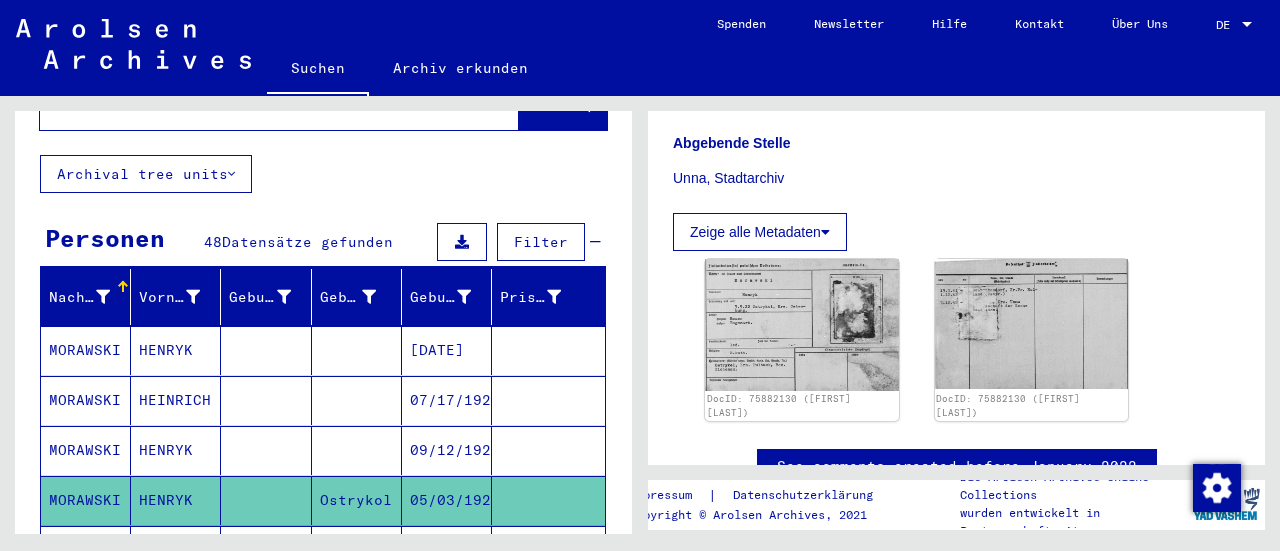 click on "HENRYK" at bounding box center (176, 400) 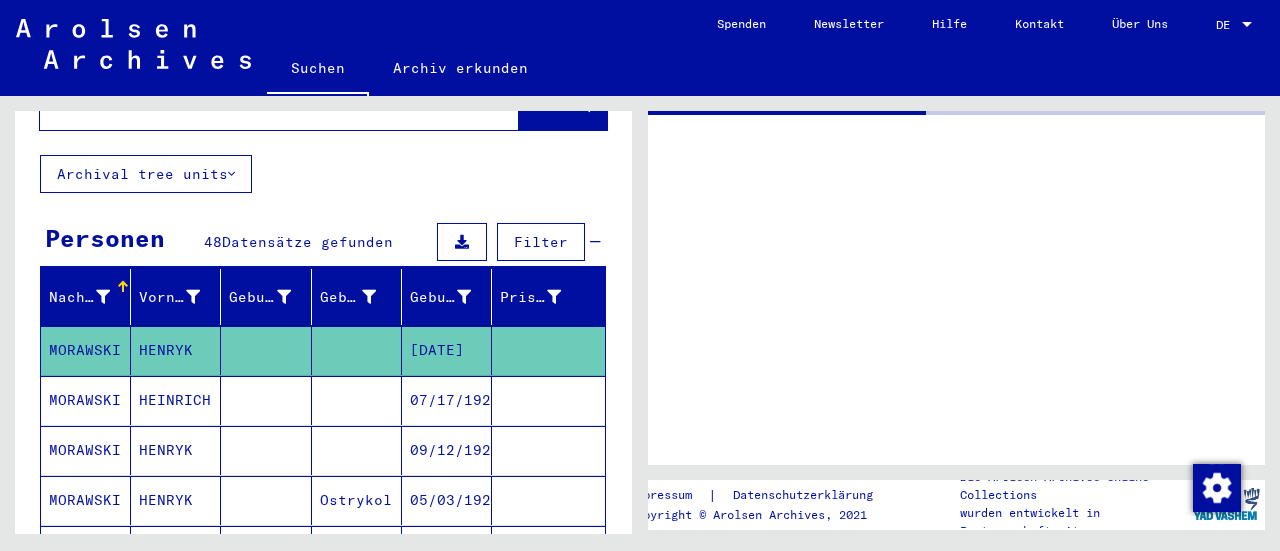 scroll, scrollTop: 0, scrollLeft: 0, axis: both 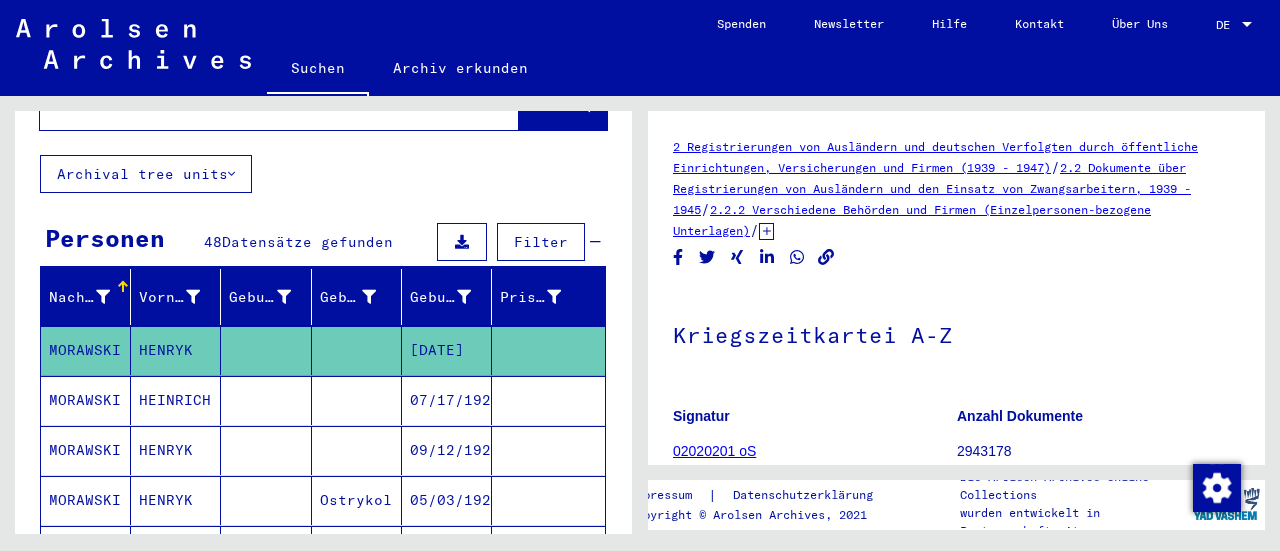 click on "HEINRICH" at bounding box center (176, 450) 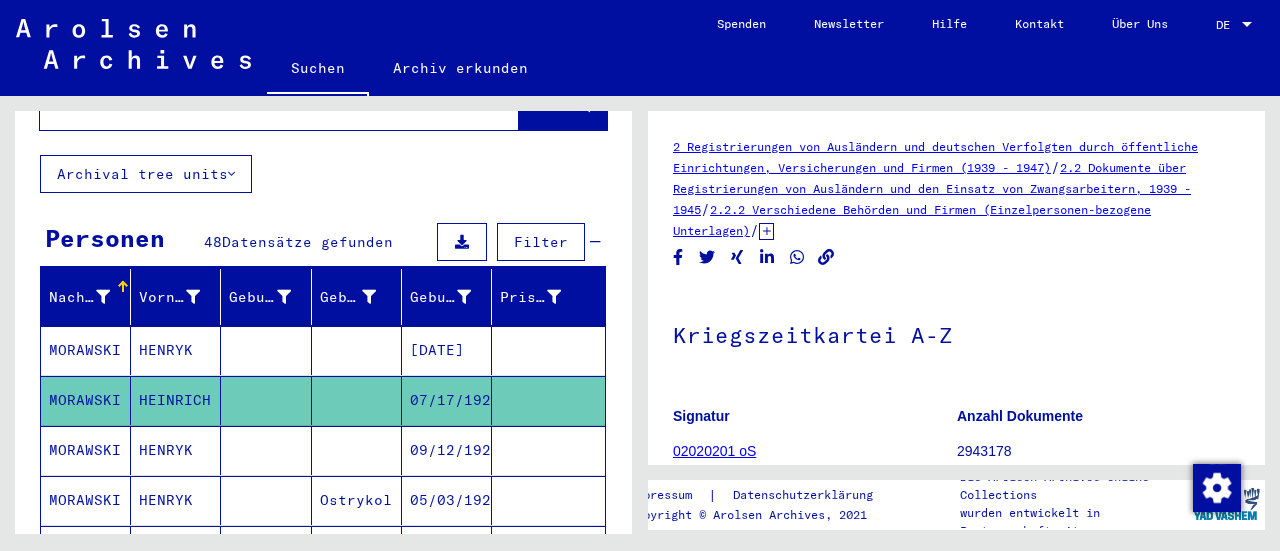scroll, scrollTop: 200, scrollLeft: 0, axis: vertical 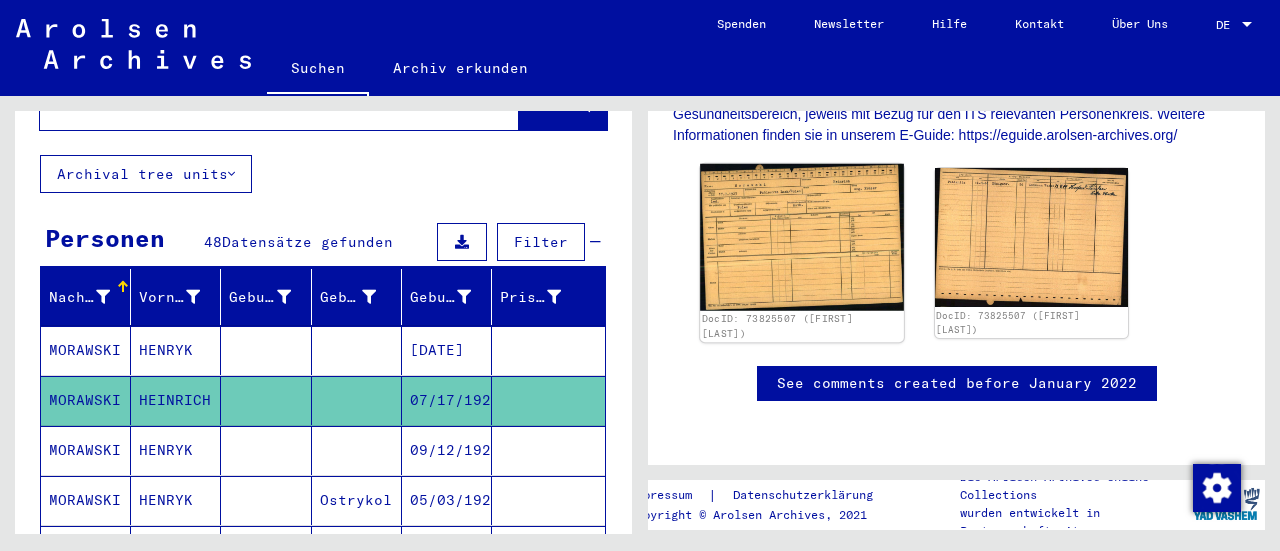 click 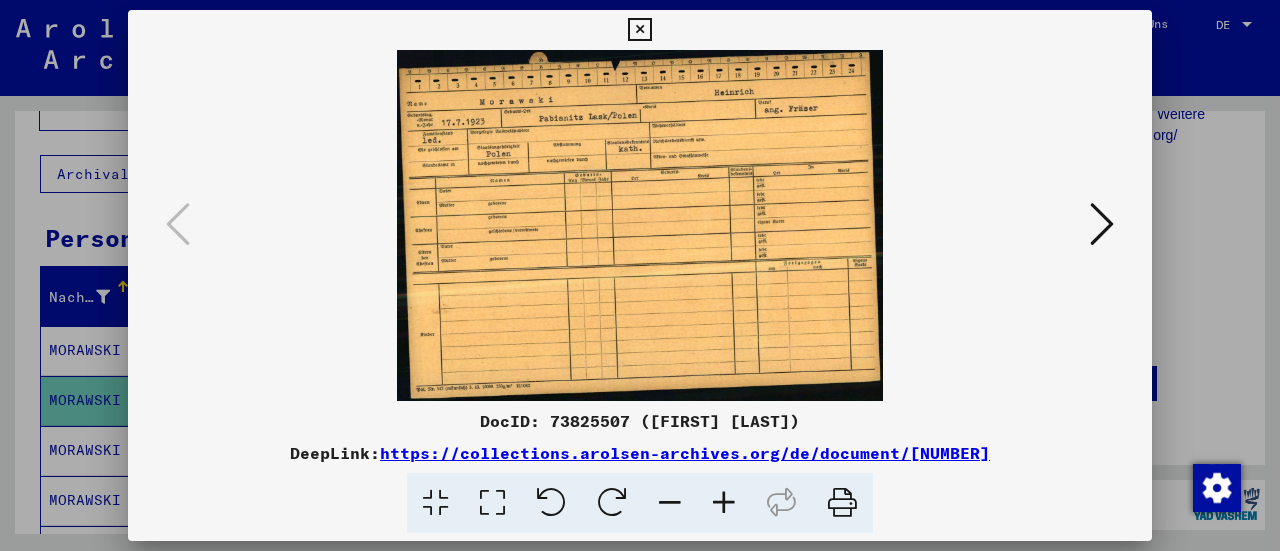 click at bounding box center [640, 275] 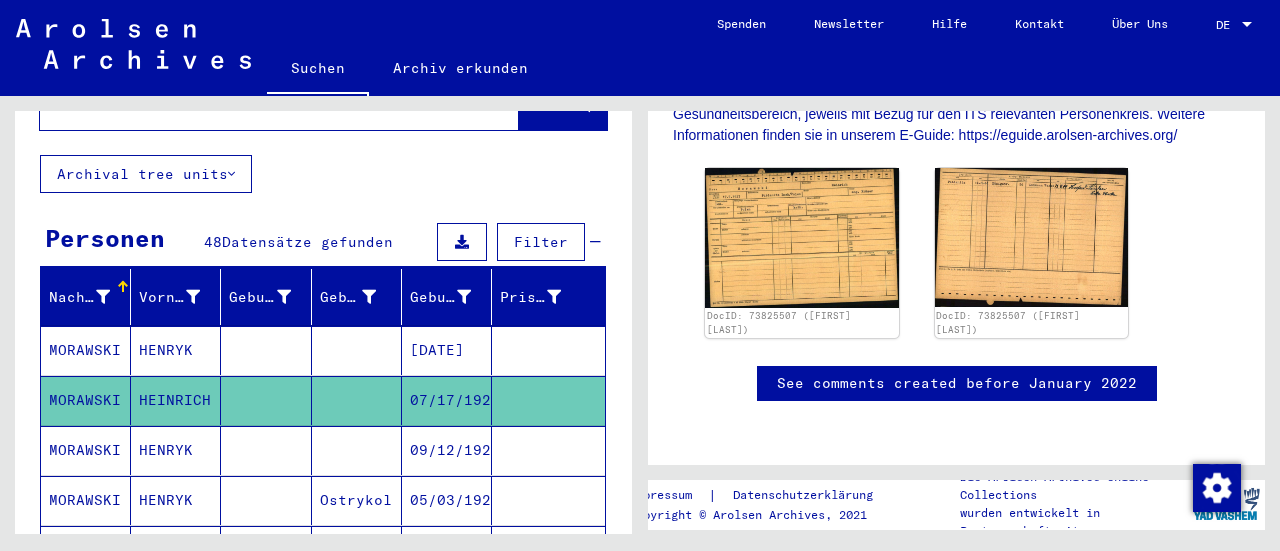 click at bounding box center [357, 500] 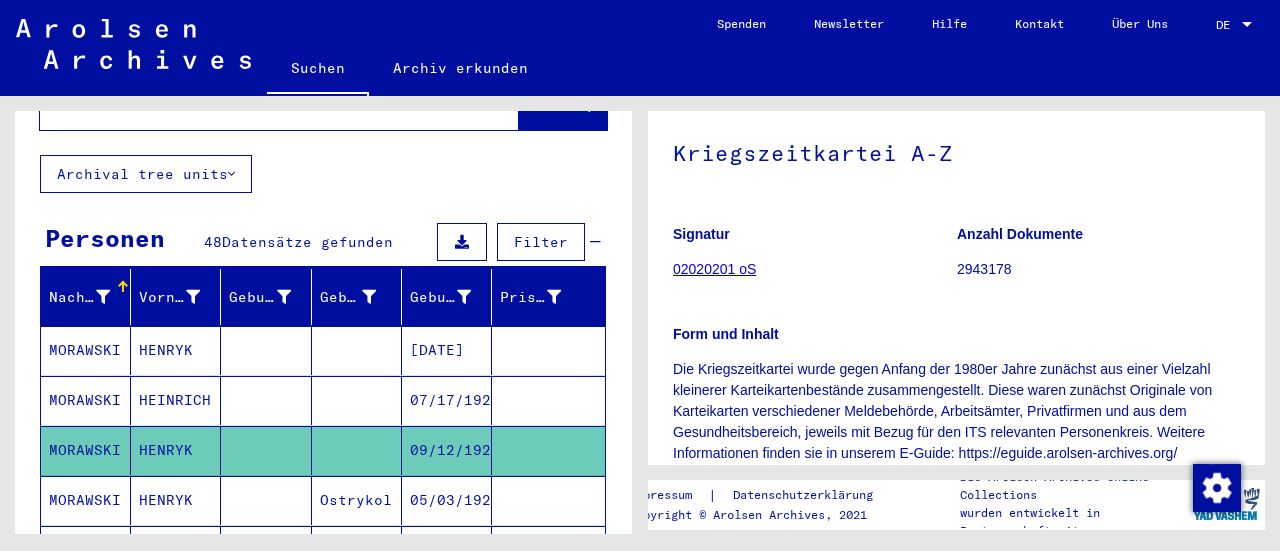 scroll, scrollTop: 200, scrollLeft: 0, axis: vertical 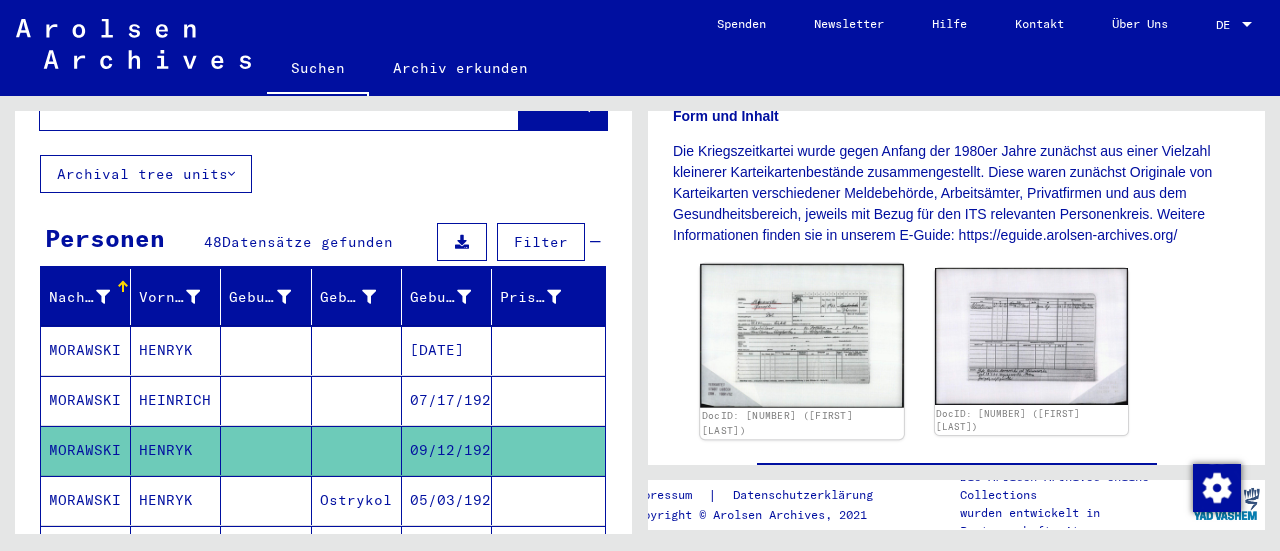 click 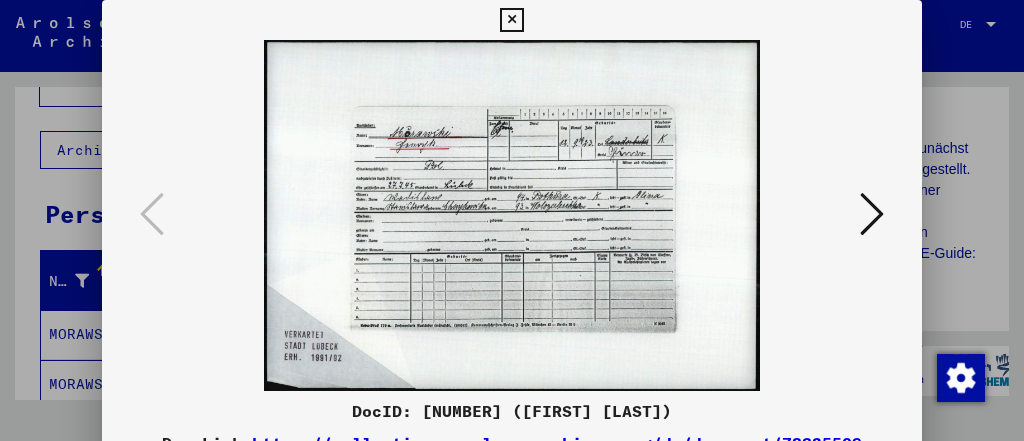 scroll, scrollTop: 100, scrollLeft: 0, axis: vertical 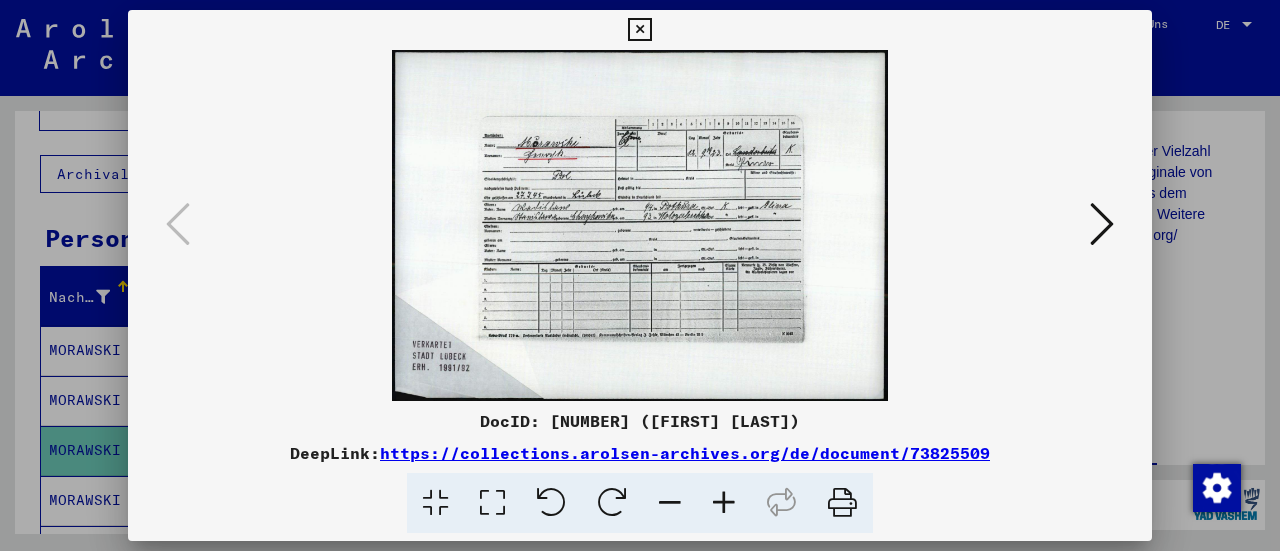 click at bounding box center [724, 503] 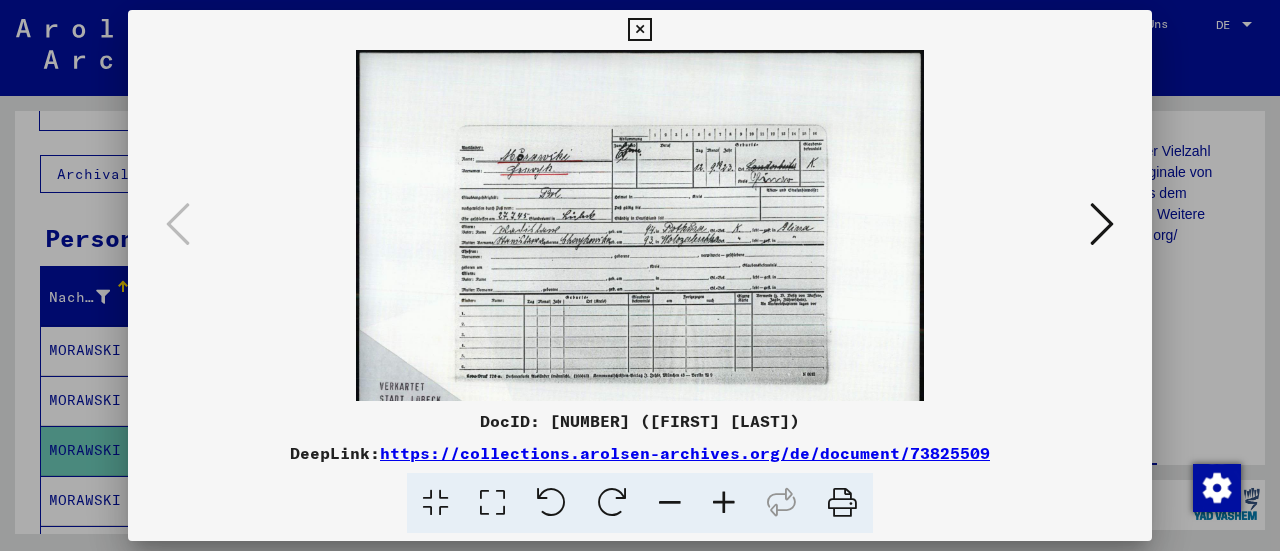 click at bounding box center [724, 503] 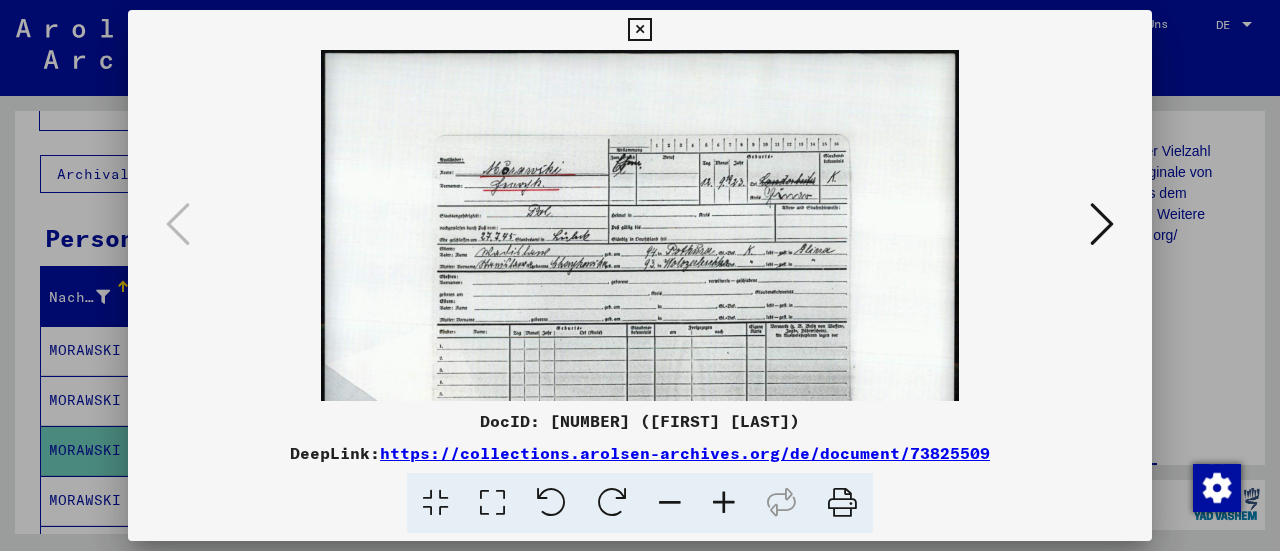 click at bounding box center [724, 503] 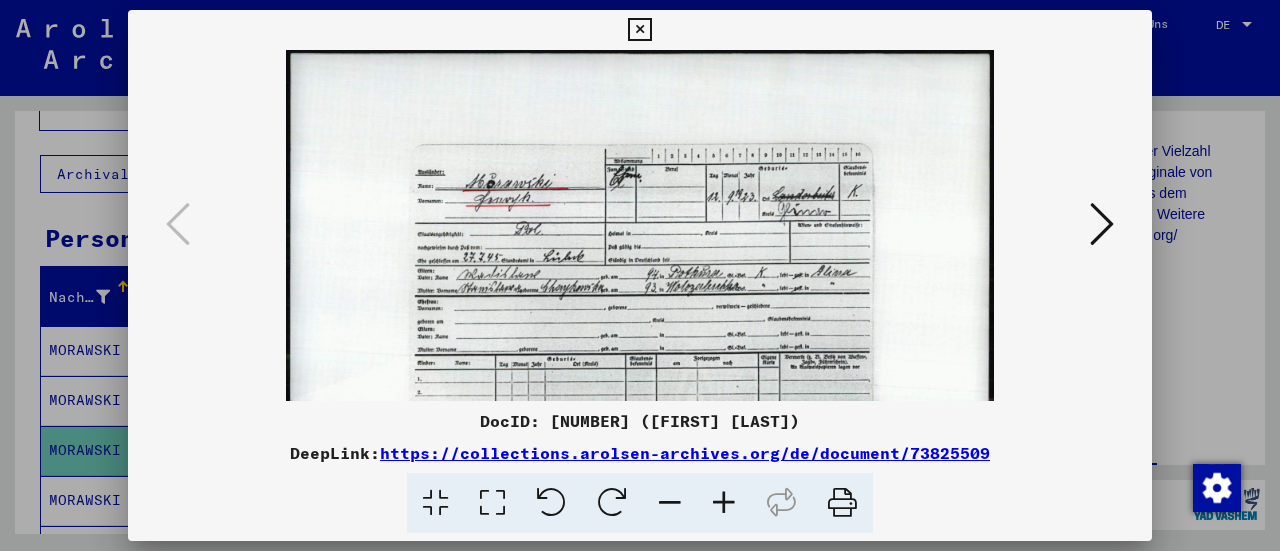 click at bounding box center (724, 503) 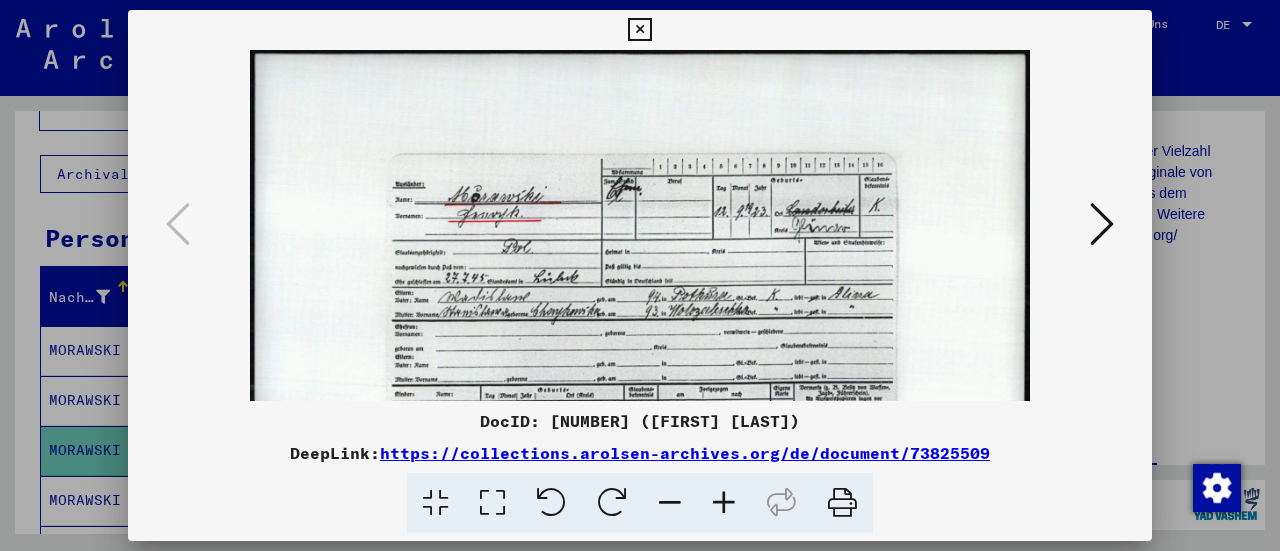 click at bounding box center (724, 503) 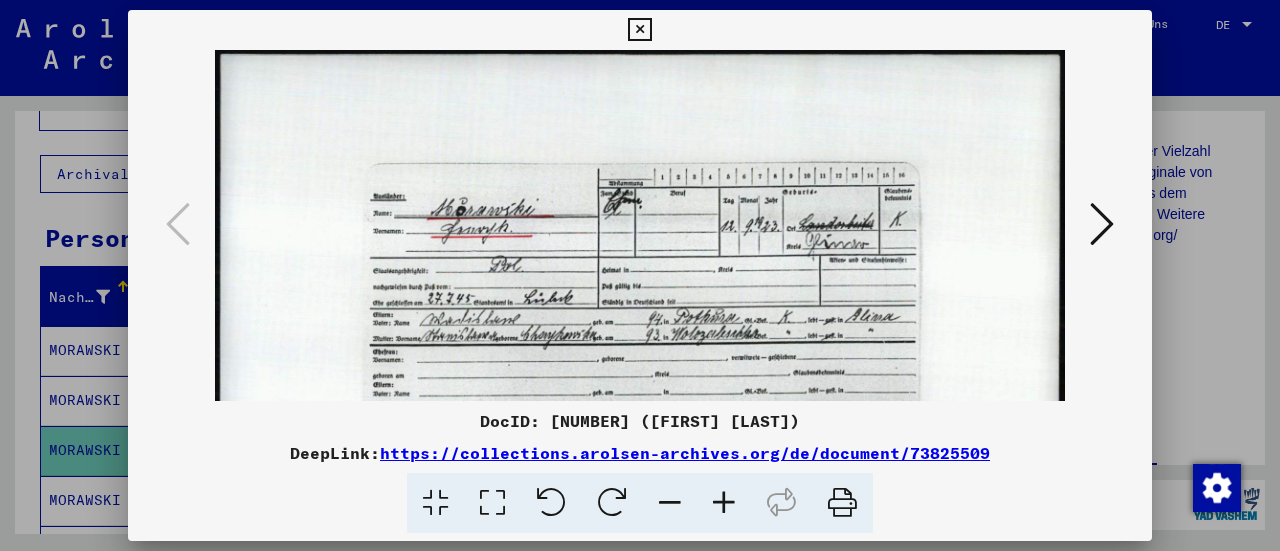 click at bounding box center (639, 30) 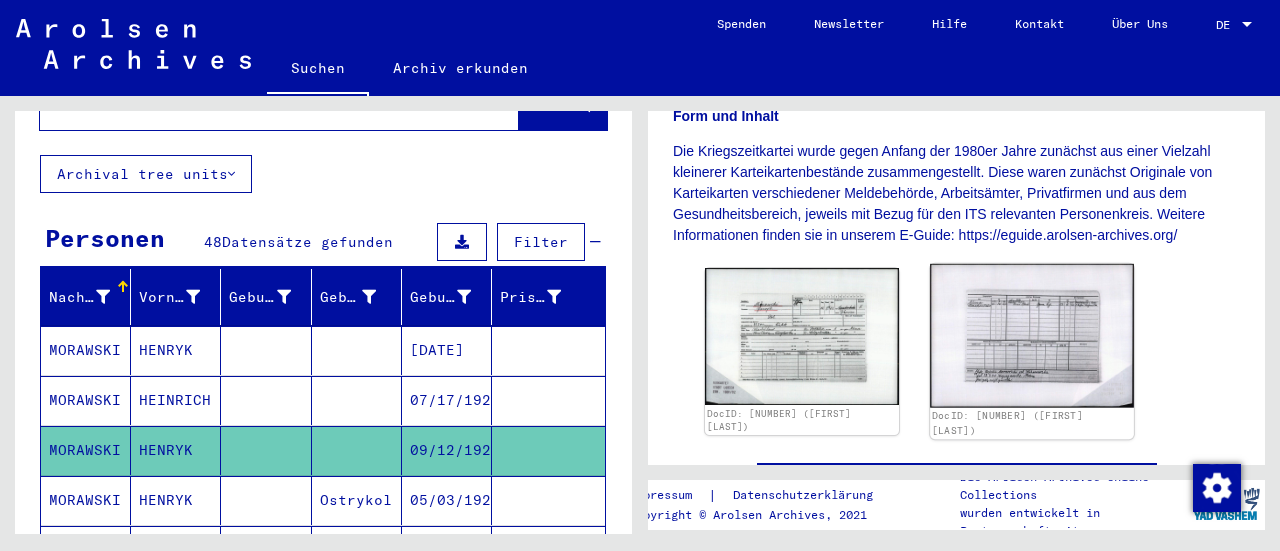 click 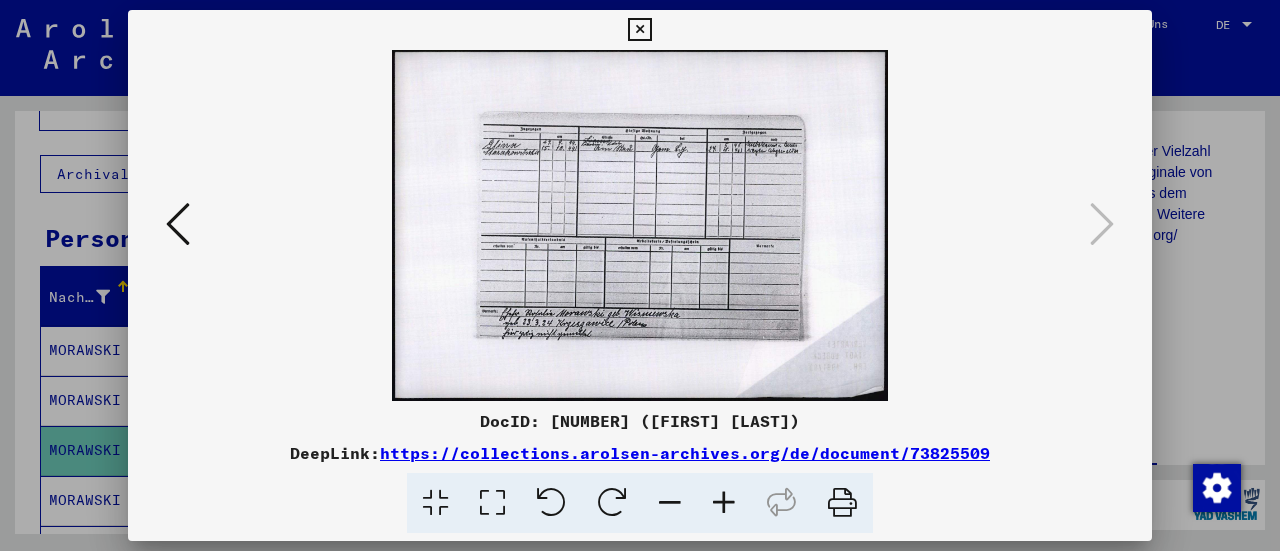 click at bounding box center (640, 275) 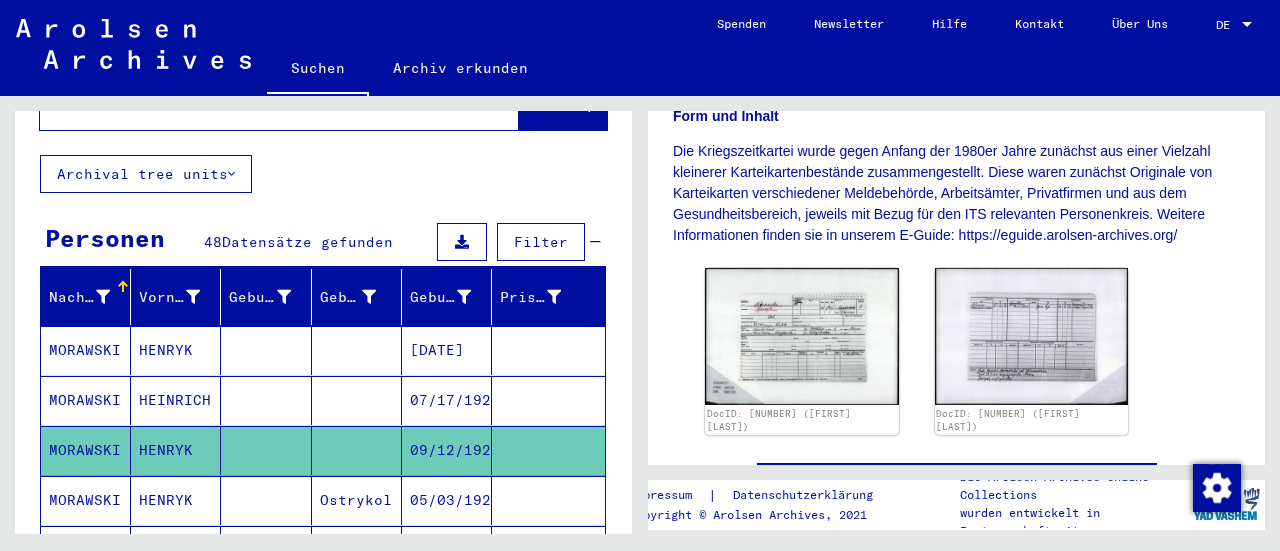 click at bounding box center [357, 450] 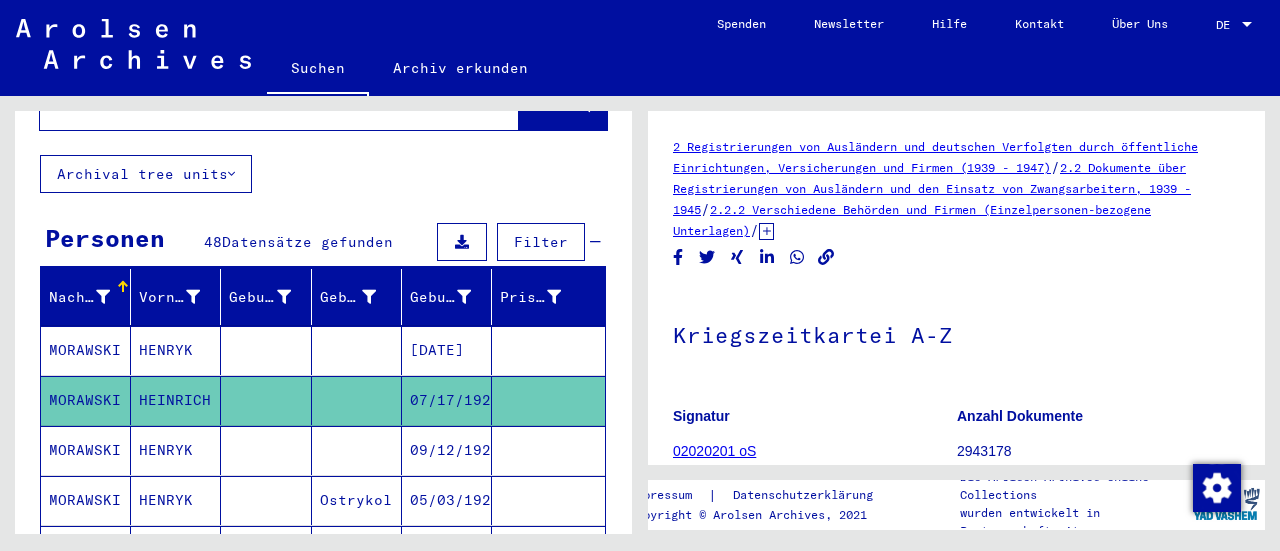 scroll, scrollTop: 0, scrollLeft: 0, axis: both 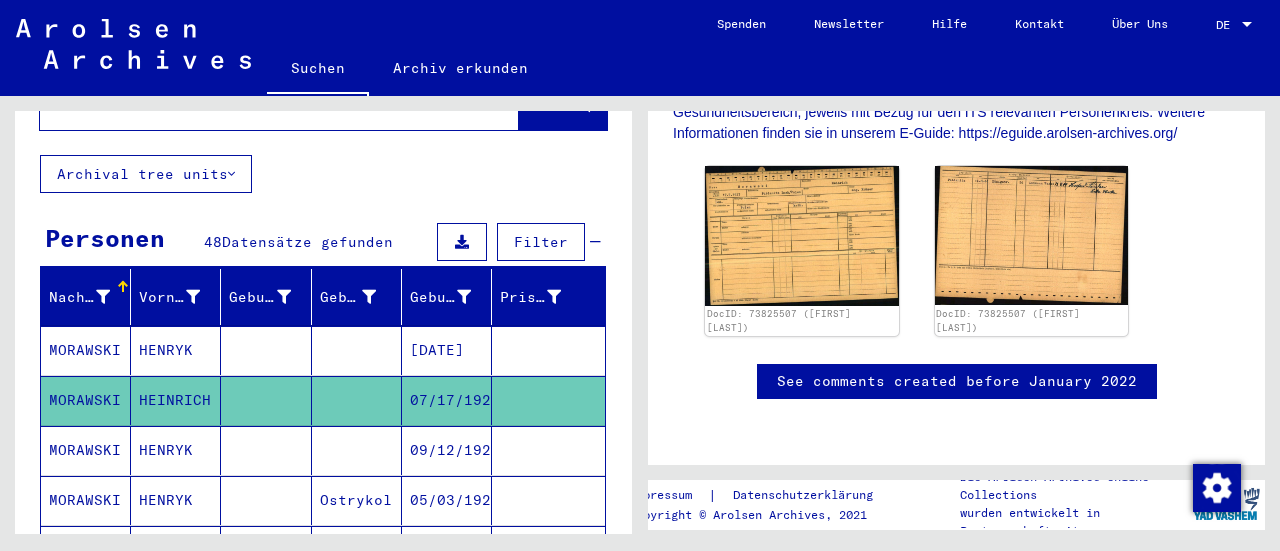 click on "05/03/1922" at bounding box center [447, 550] 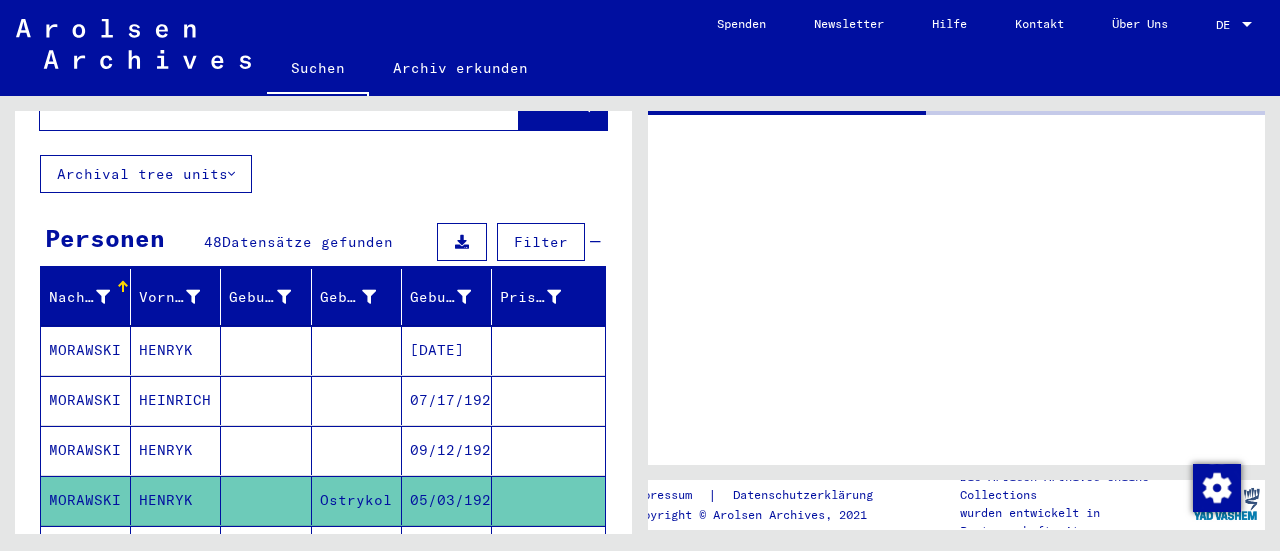 scroll, scrollTop: 0, scrollLeft: 0, axis: both 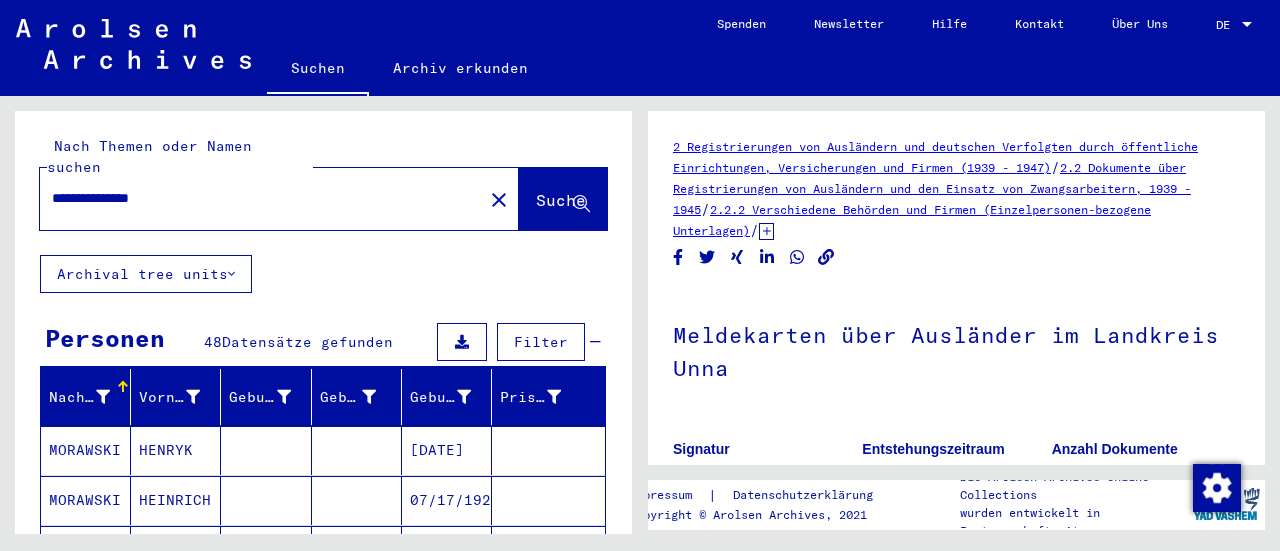click on "Geburt‏" at bounding box center (360, 397) 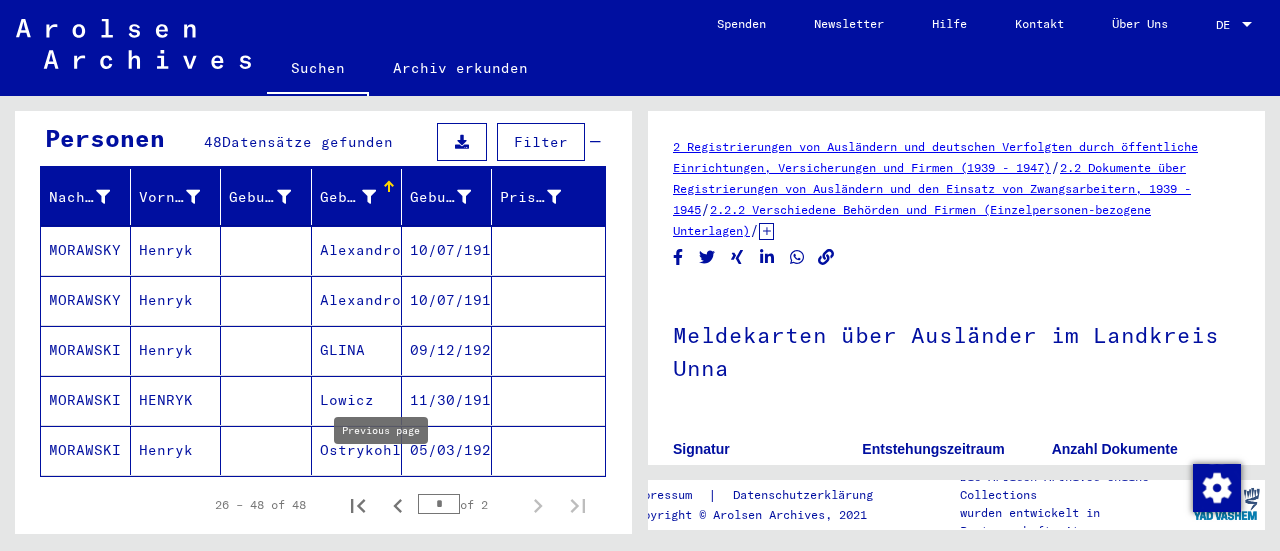 click 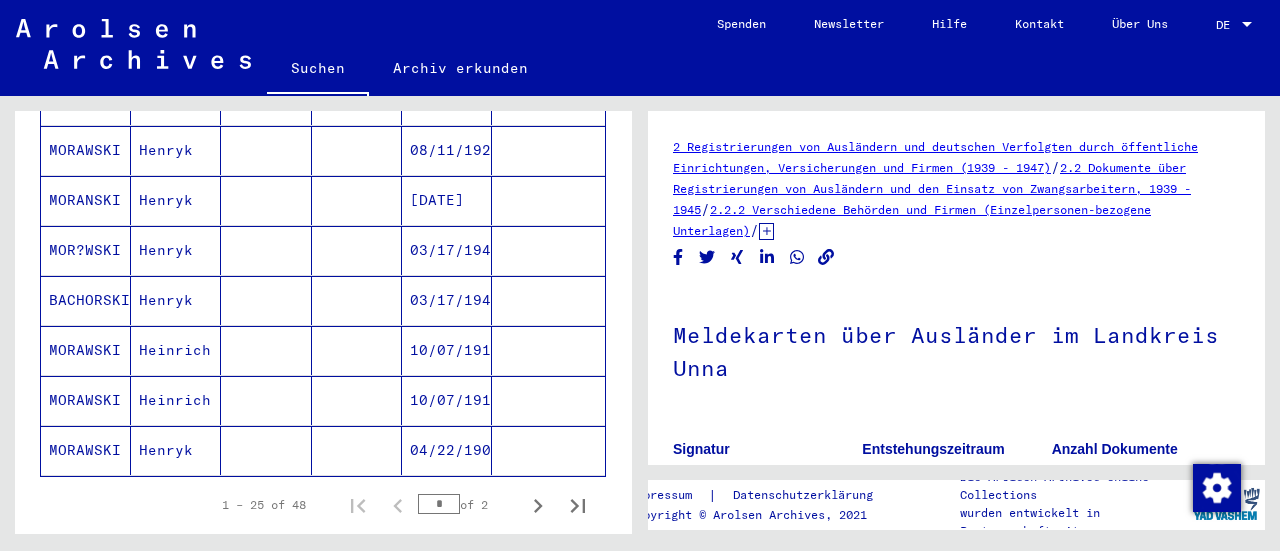 click on "*  of 2" at bounding box center [468, 504] 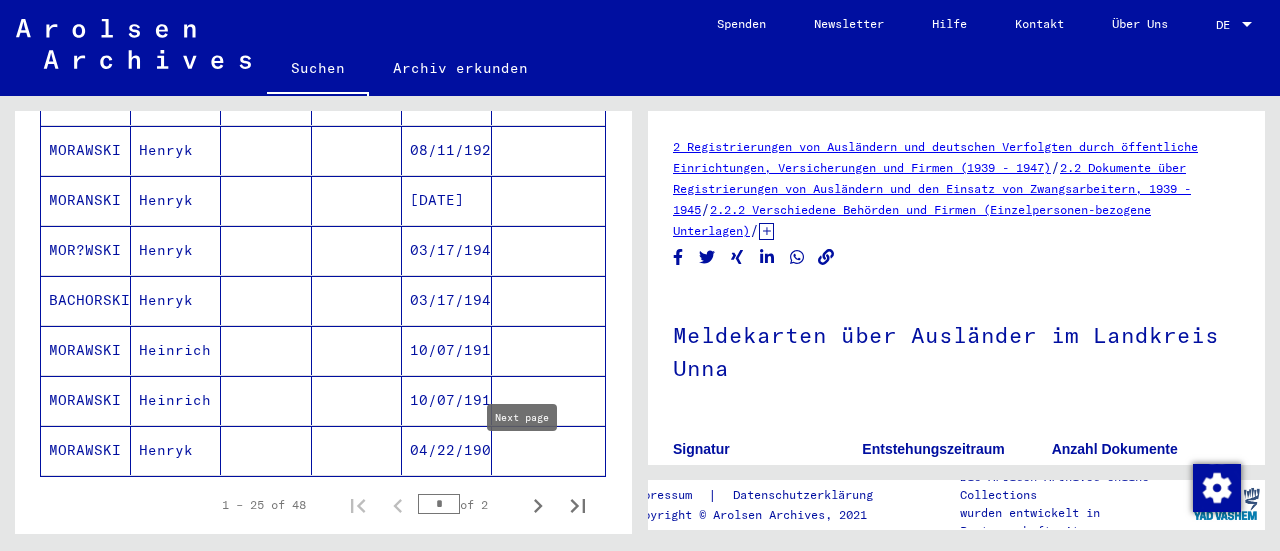 click 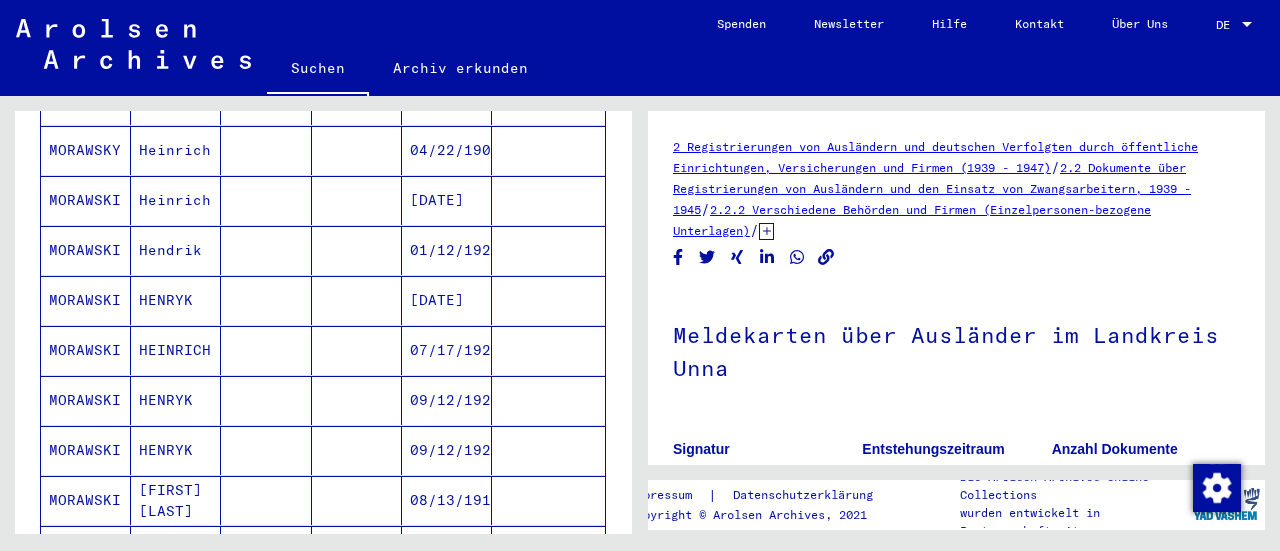 click on "[DATE]" at bounding box center [447, 350] 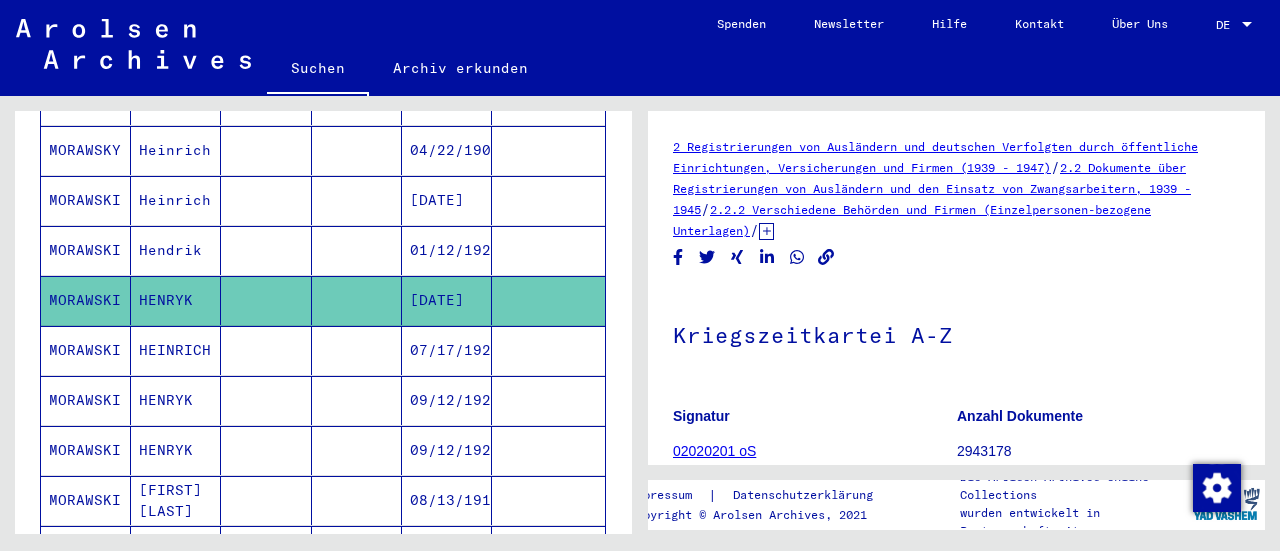 click on "07/17/1923" at bounding box center [447, 400] 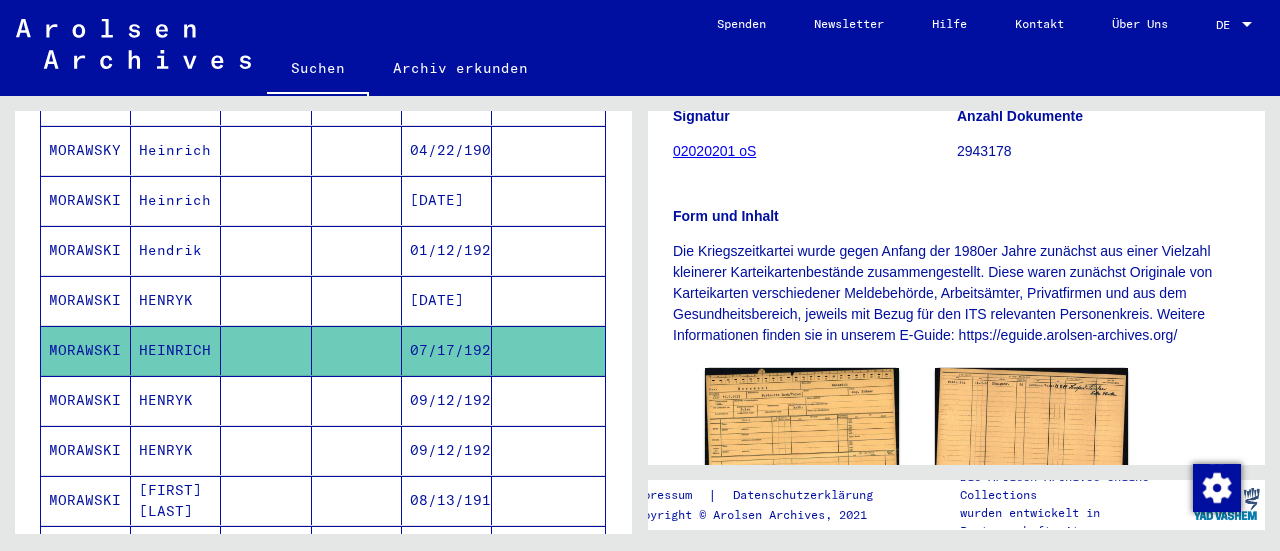 click at bounding box center [548, 450] 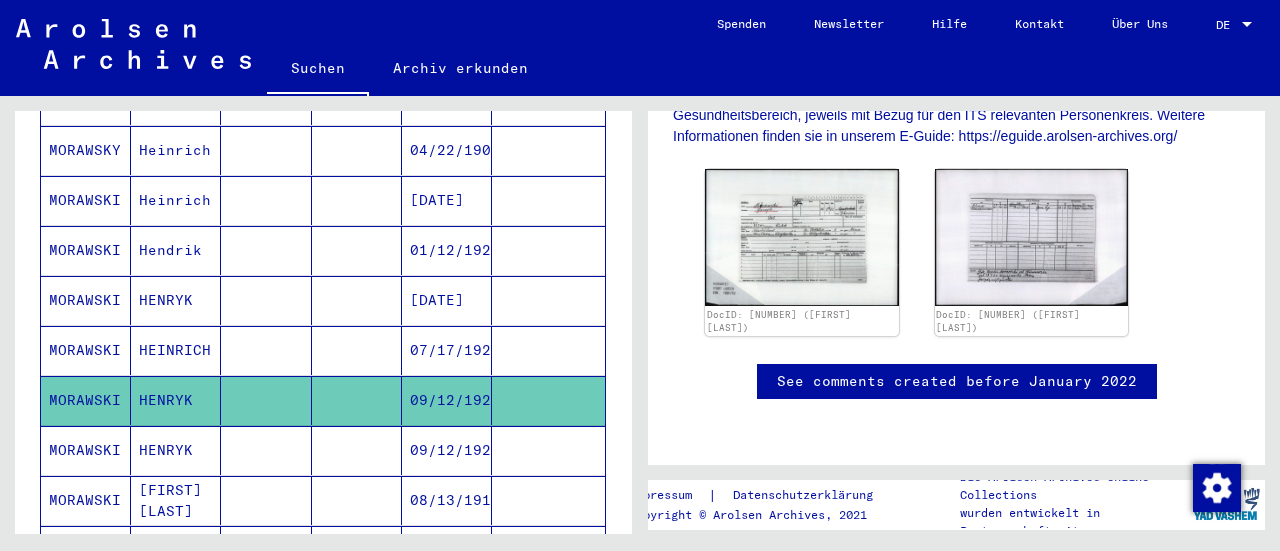 click at bounding box center [548, 500] 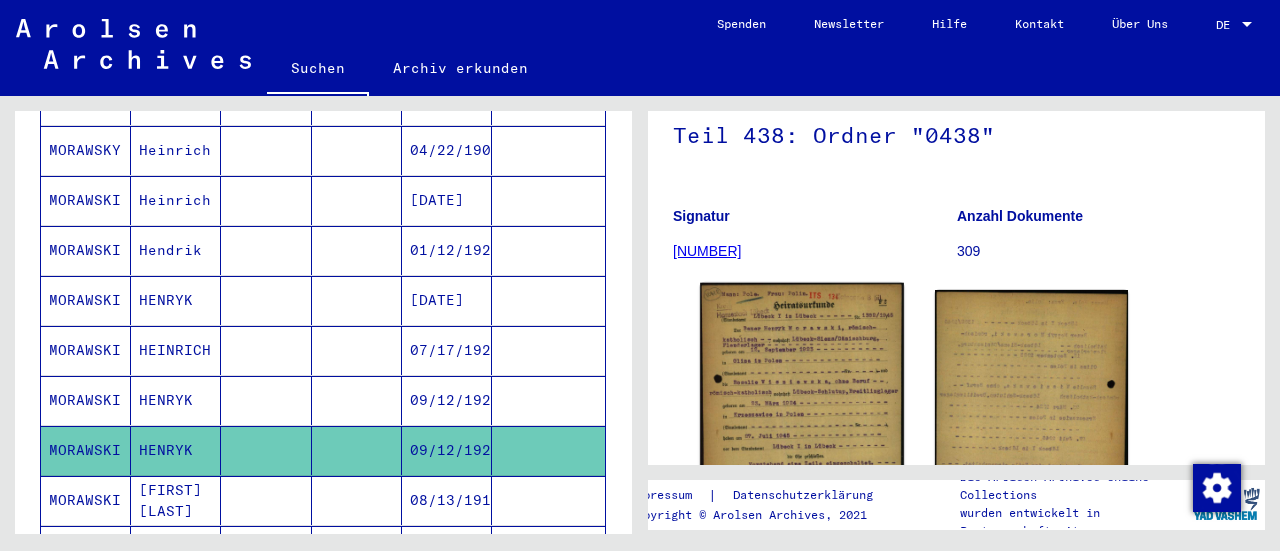 click 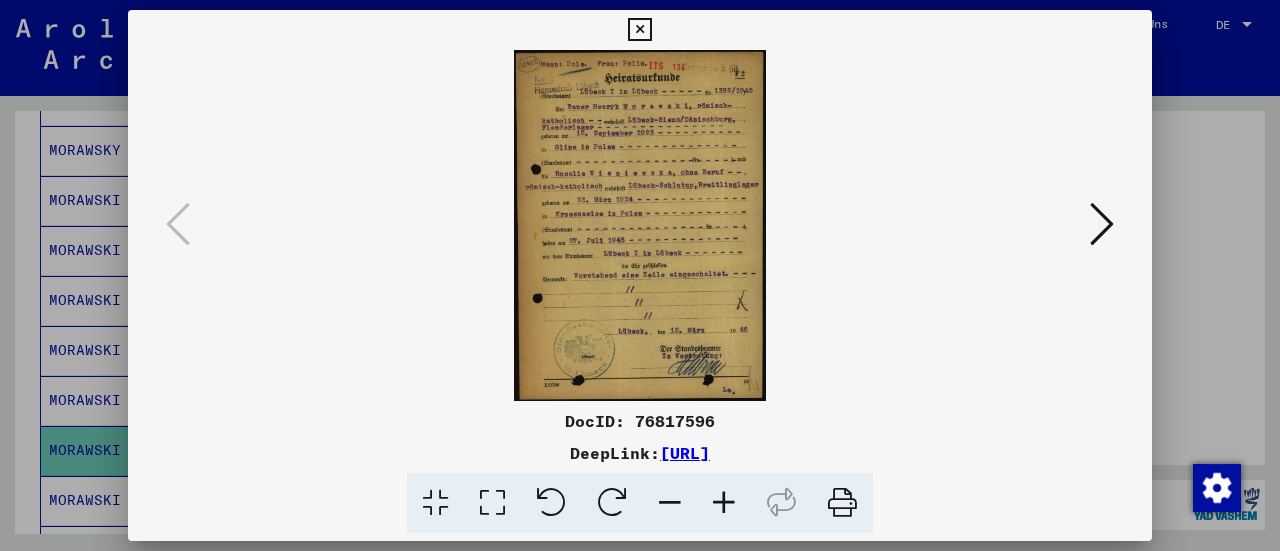click at bounding box center (640, 275) 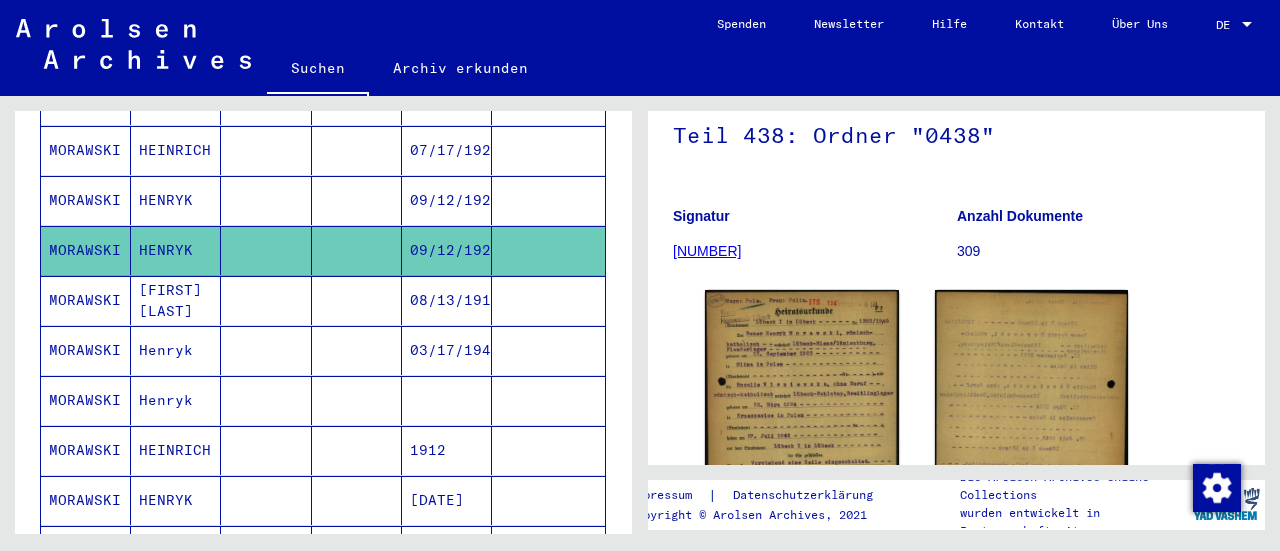 click on "08/13/1912" at bounding box center (447, 350) 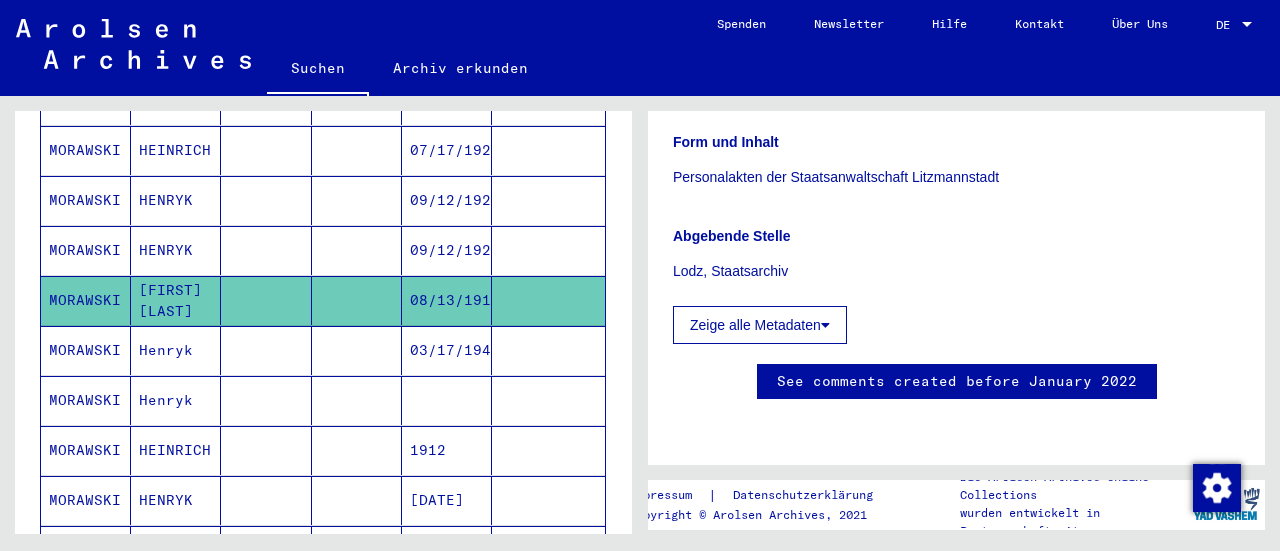 click at bounding box center [548, 400] 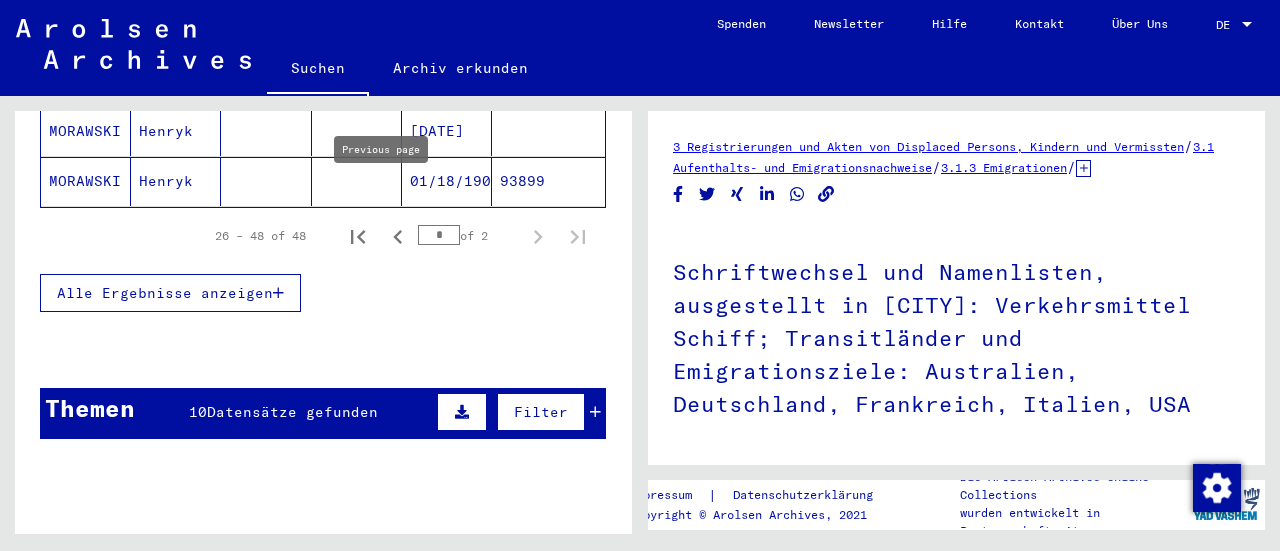 click 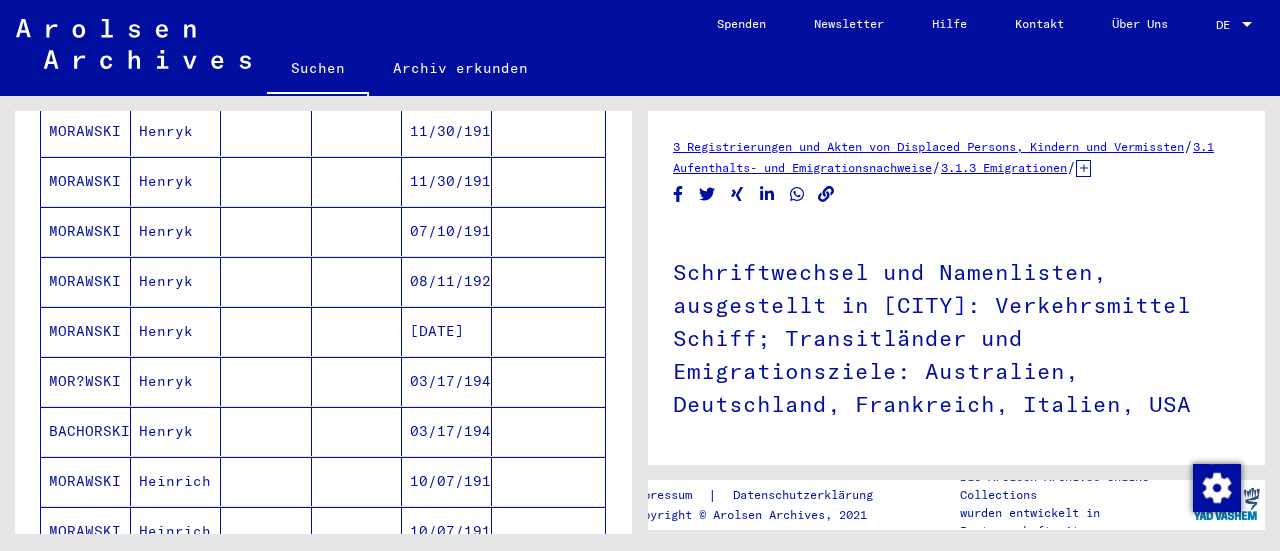 click on "[DATE]" at bounding box center [447, 381] 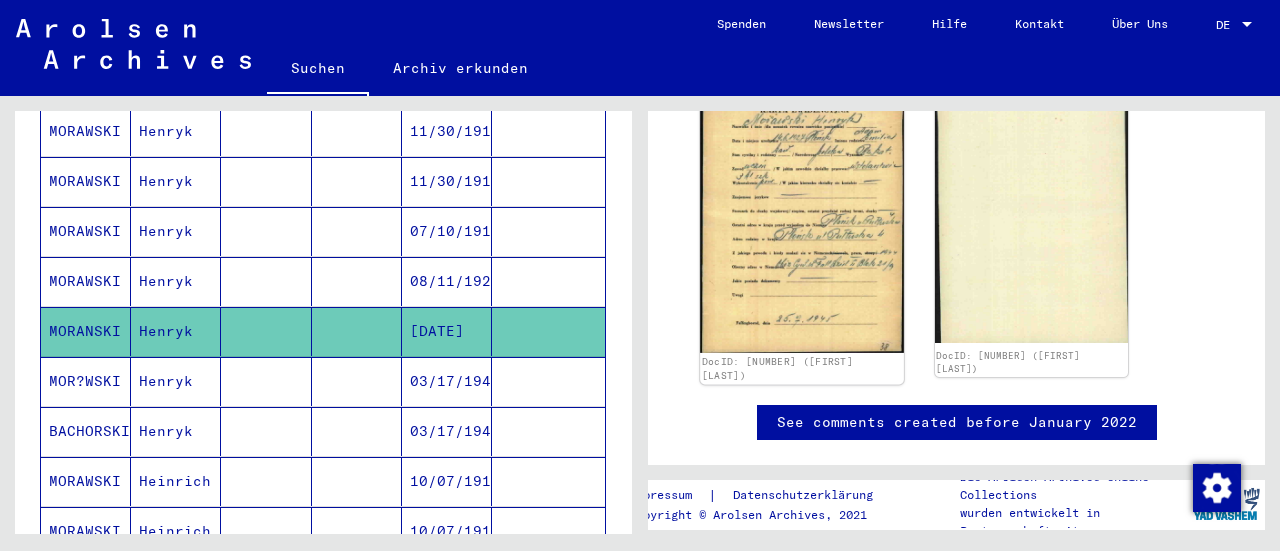 click 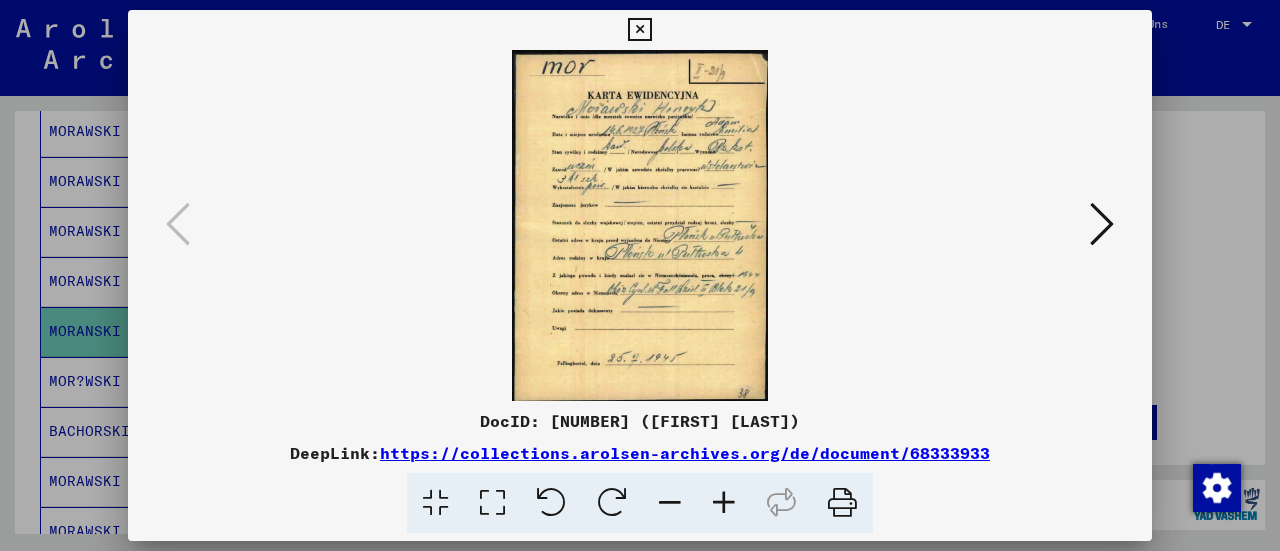 click at bounding box center [640, 275] 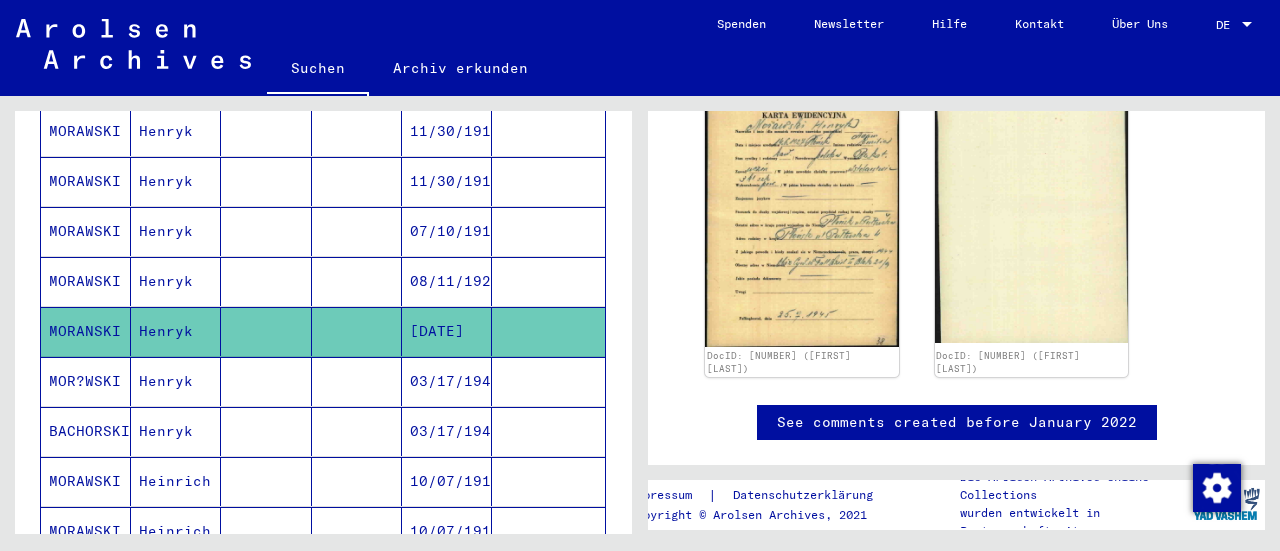 click at bounding box center [357, 331] 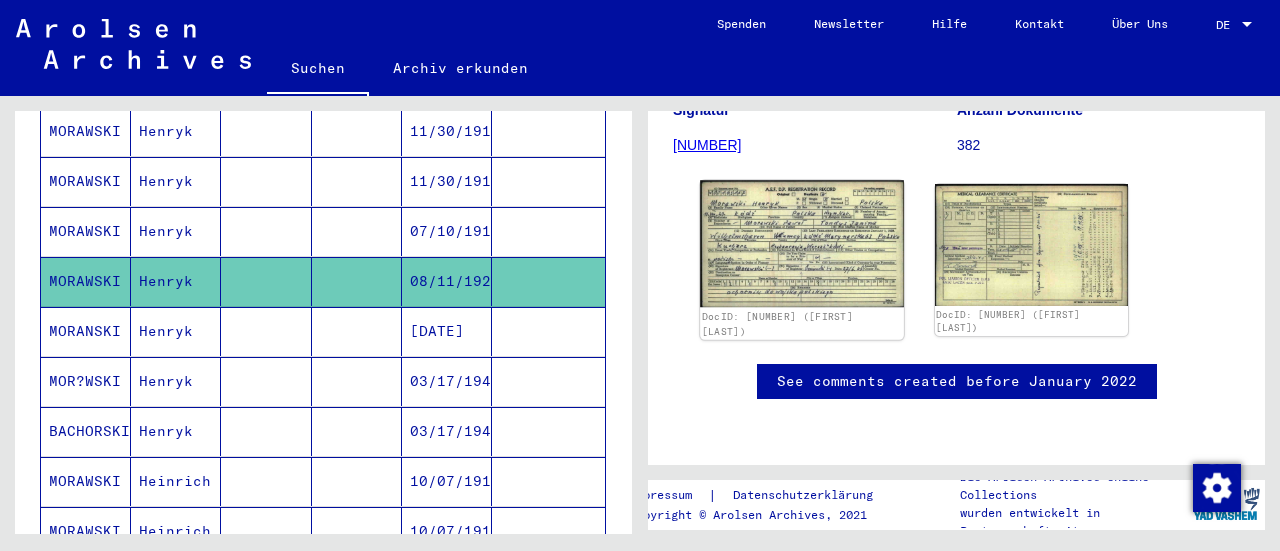 click 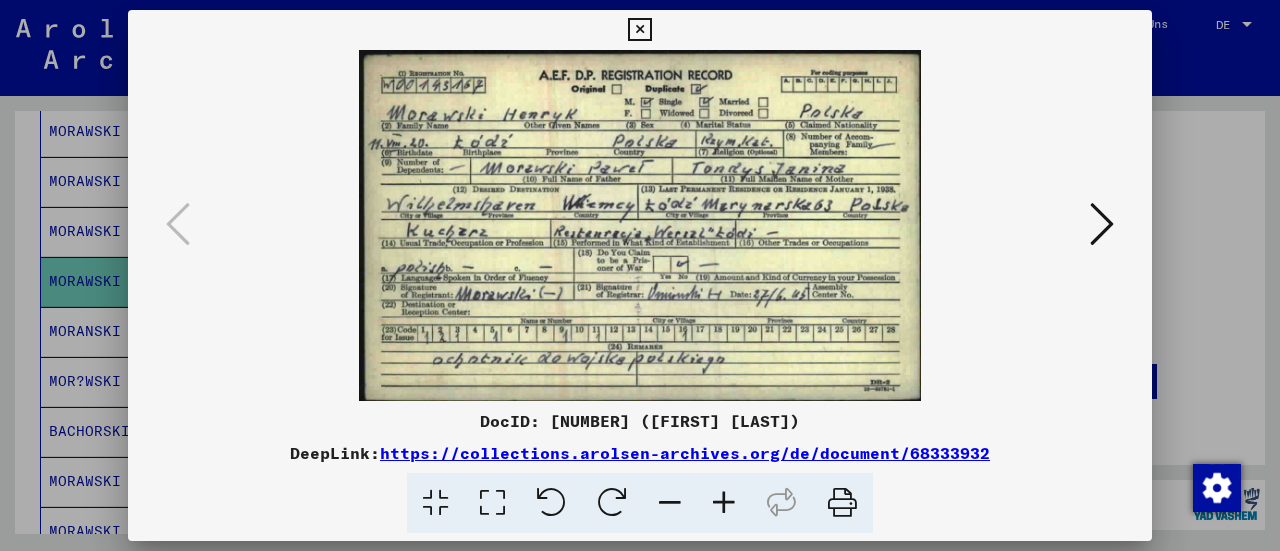 drag, startPoint x: 1220, startPoint y: 239, endPoint x: 1207, endPoint y: 237, distance: 13.152946 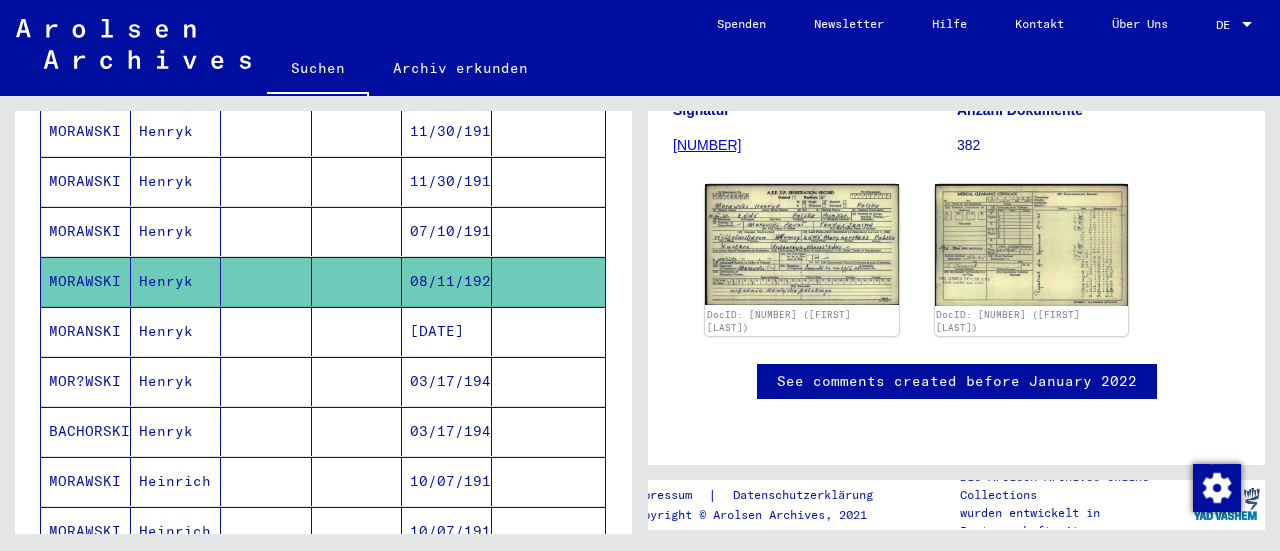 click on "07/10/1917" at bounding box center (447, 281) 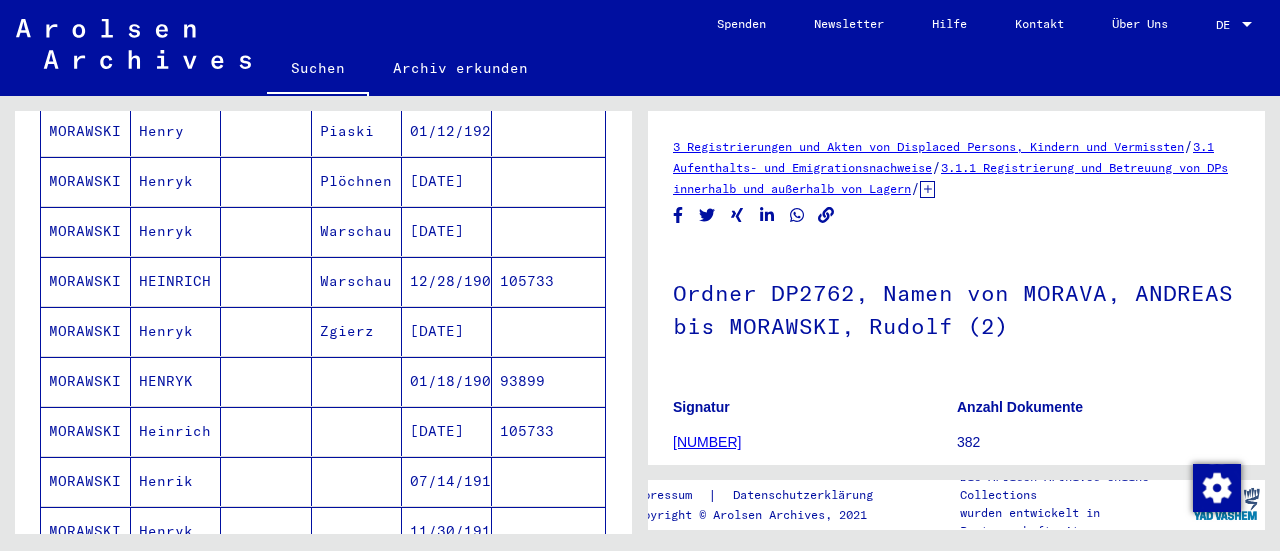 click at bounding box center [548, 231] 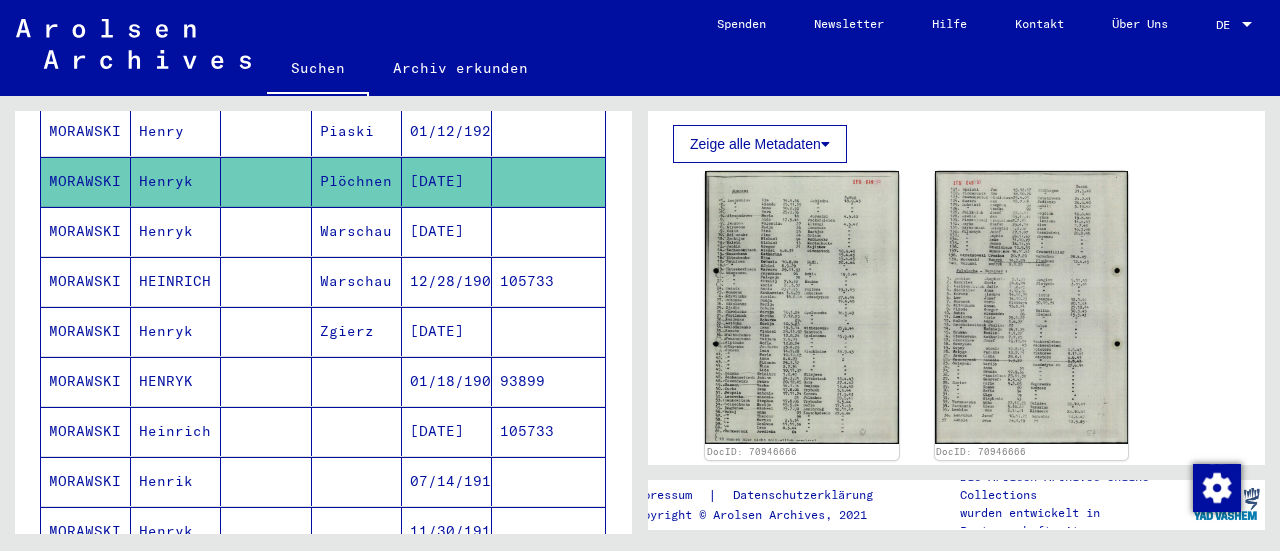 click 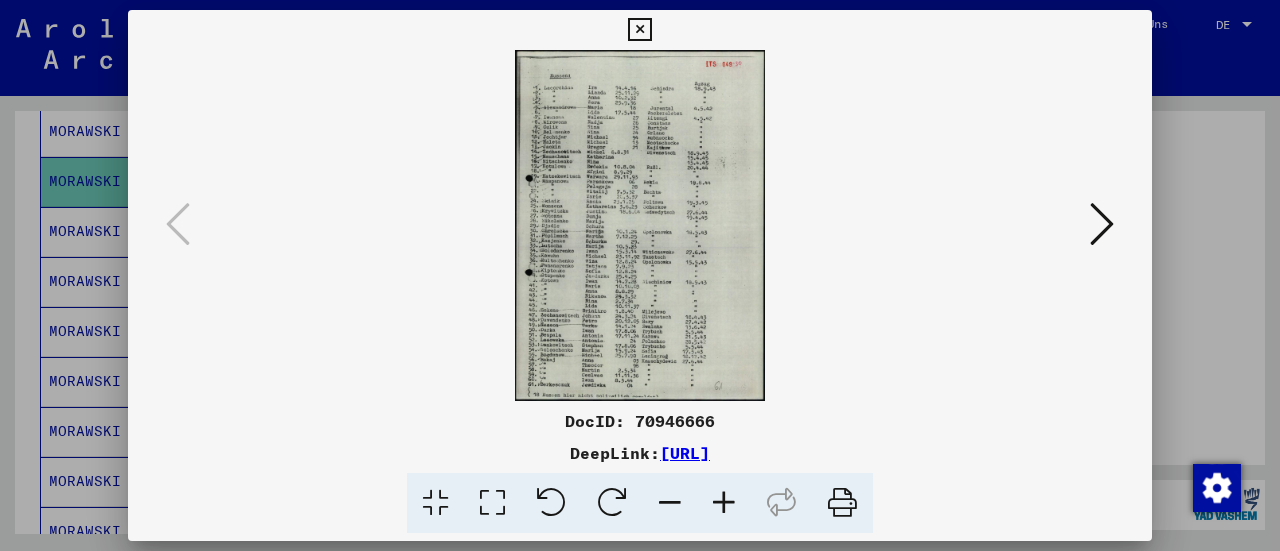 click at bounding box center (724, 503) 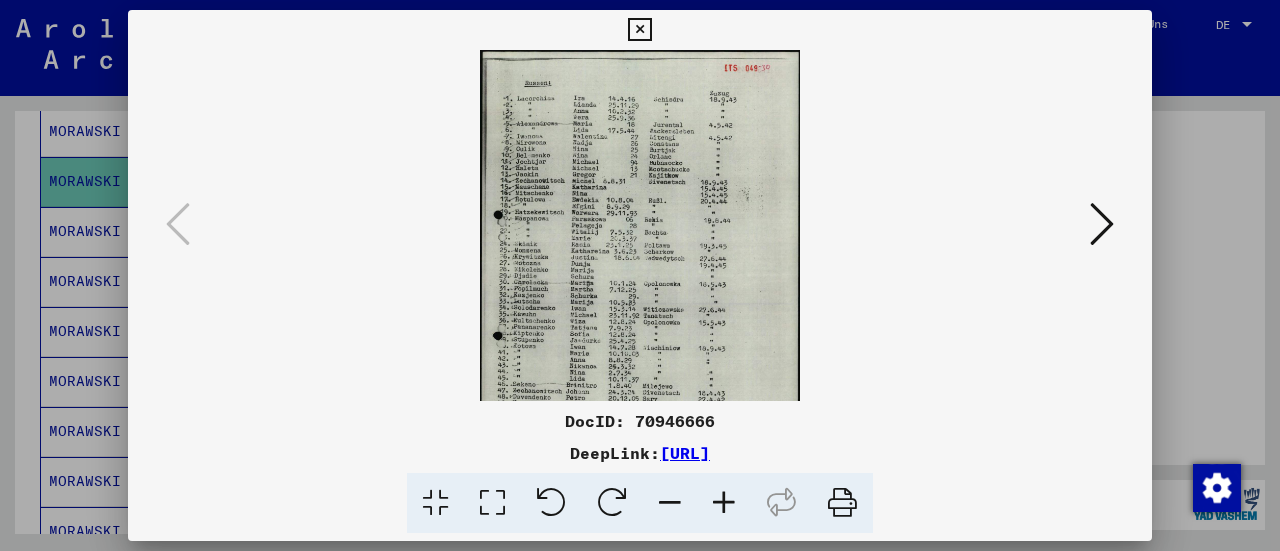 click at bounding box center [724, 503] 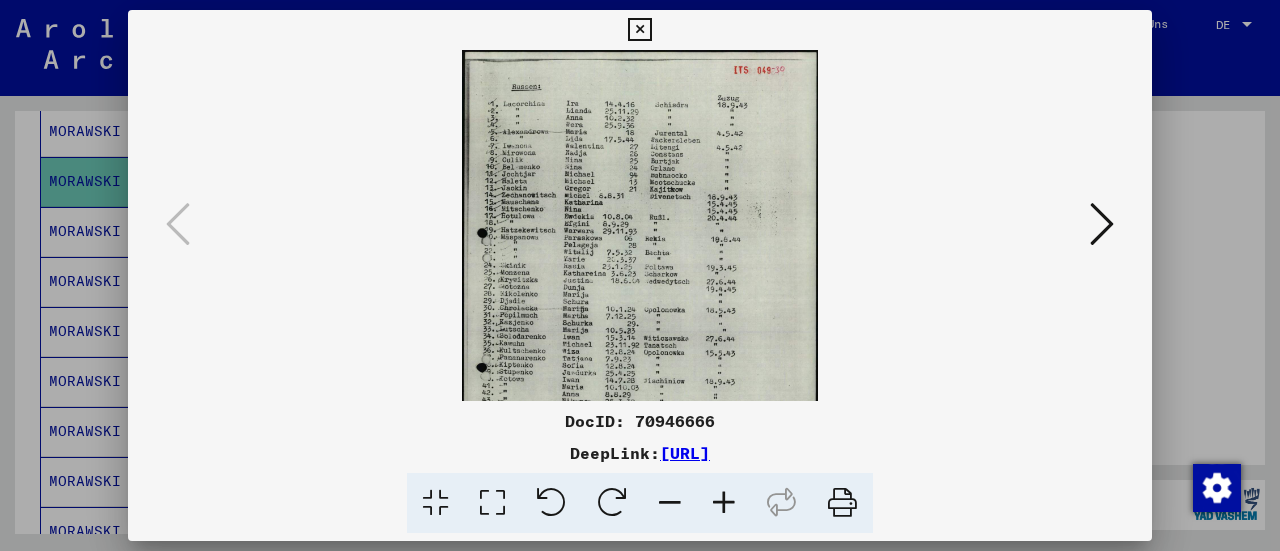 click at bounding box center [724, 503] 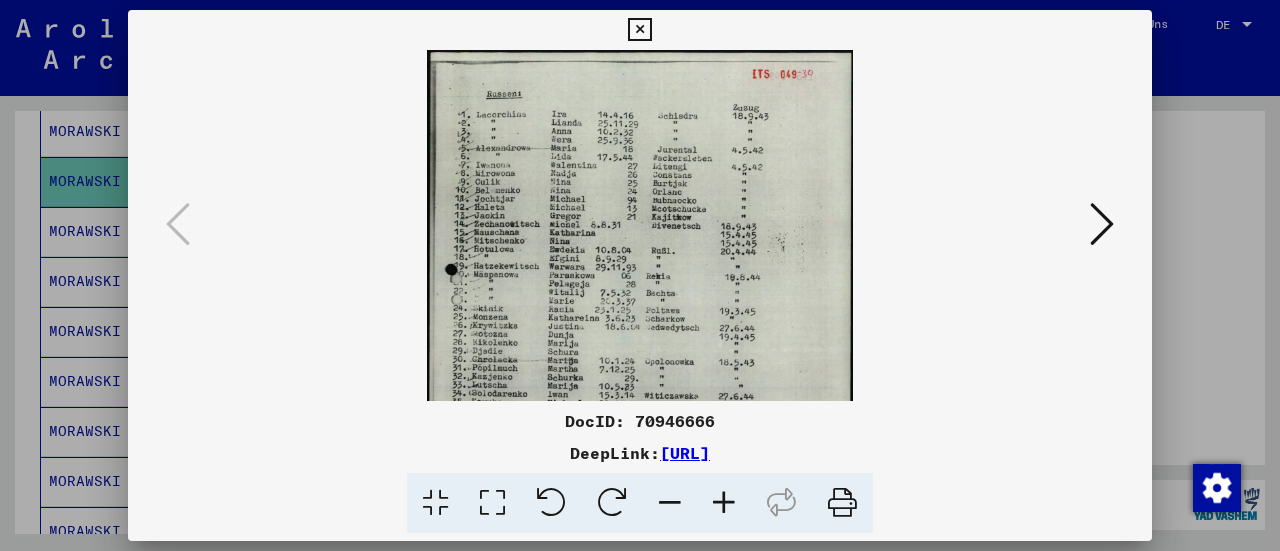 click at bounding box center (724, 503) 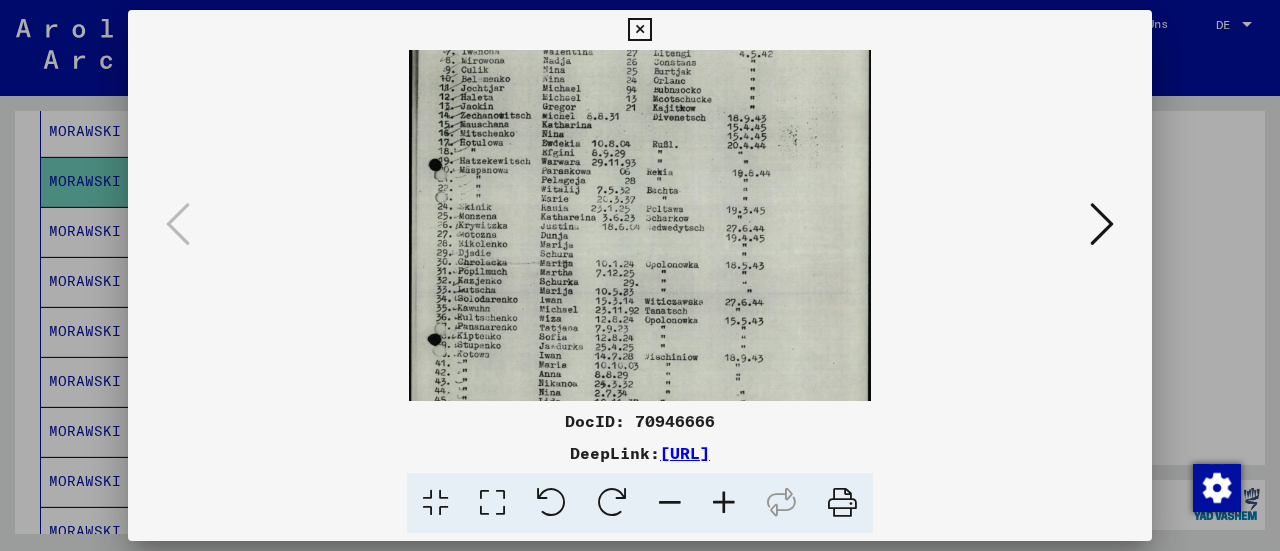 drag, startPoint x: 568, startPoint y: 341, endPoint x: 560, endPoint y: 227, distance: 114.28036 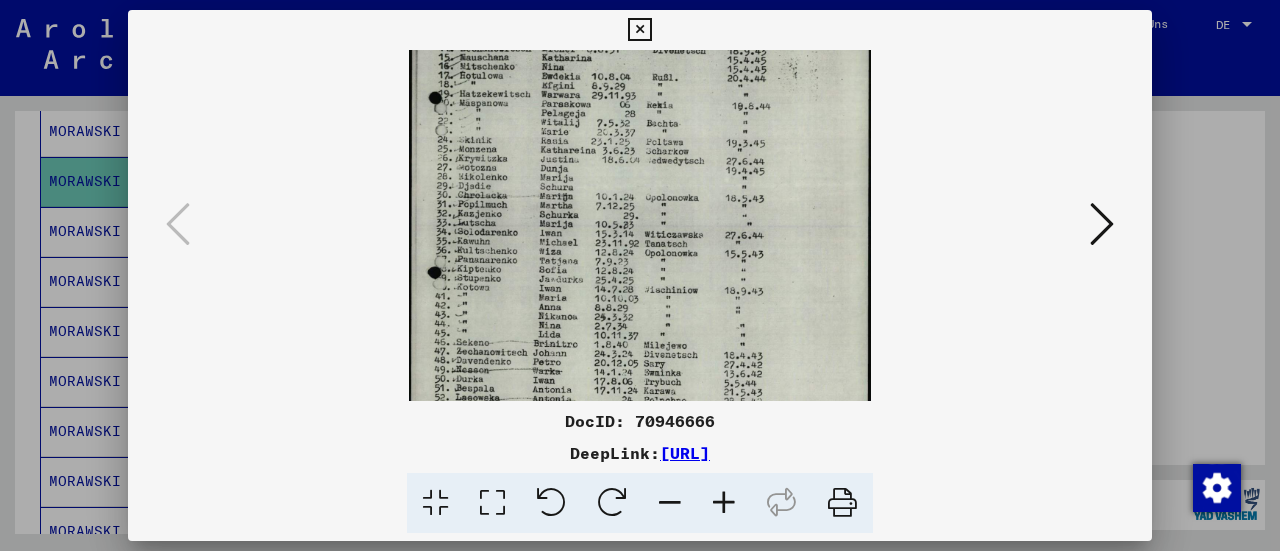 drag, startPoint x: 572, startPoint y: 343, endPoint x: 585, endPoint y: 241, distance: 102.825096 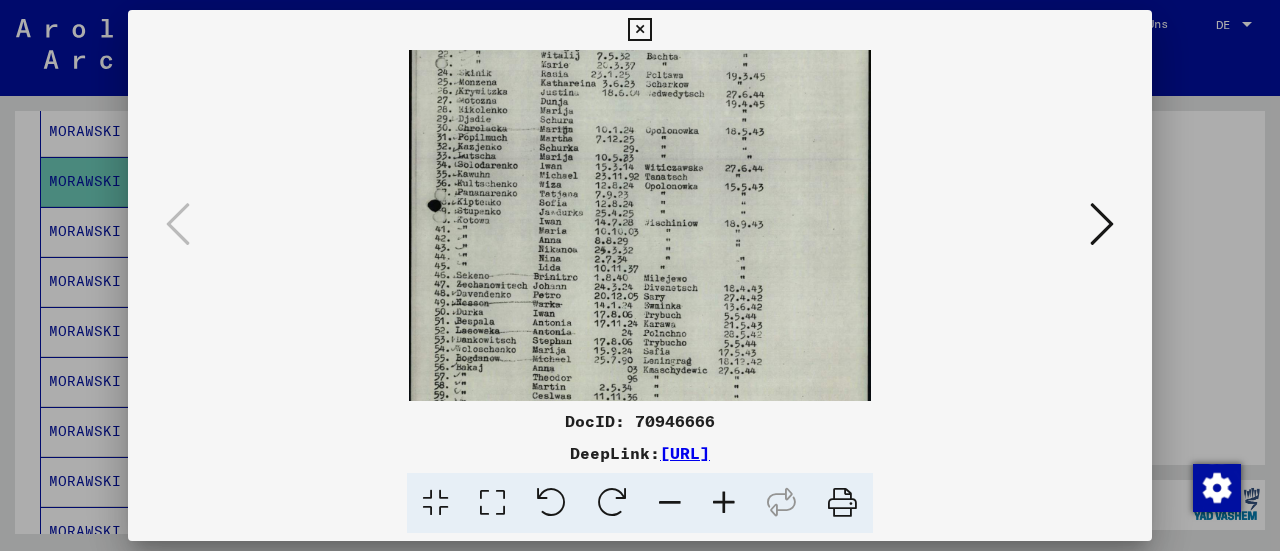 drag, startPoint x: 567, startPoint y: 309, endPoint x: 565, endPoint y: 245, distance: 64.03124 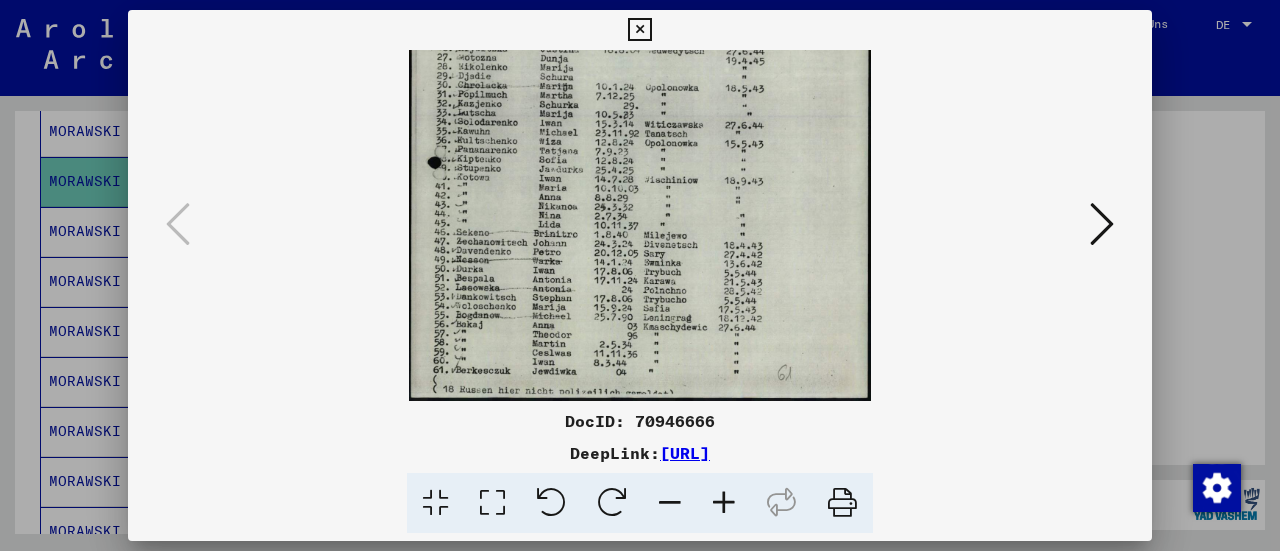 drag, startPoint x: 564, startPoint y: 297, endPoint x: 561, endPoint y: 259, distance: 38.118237 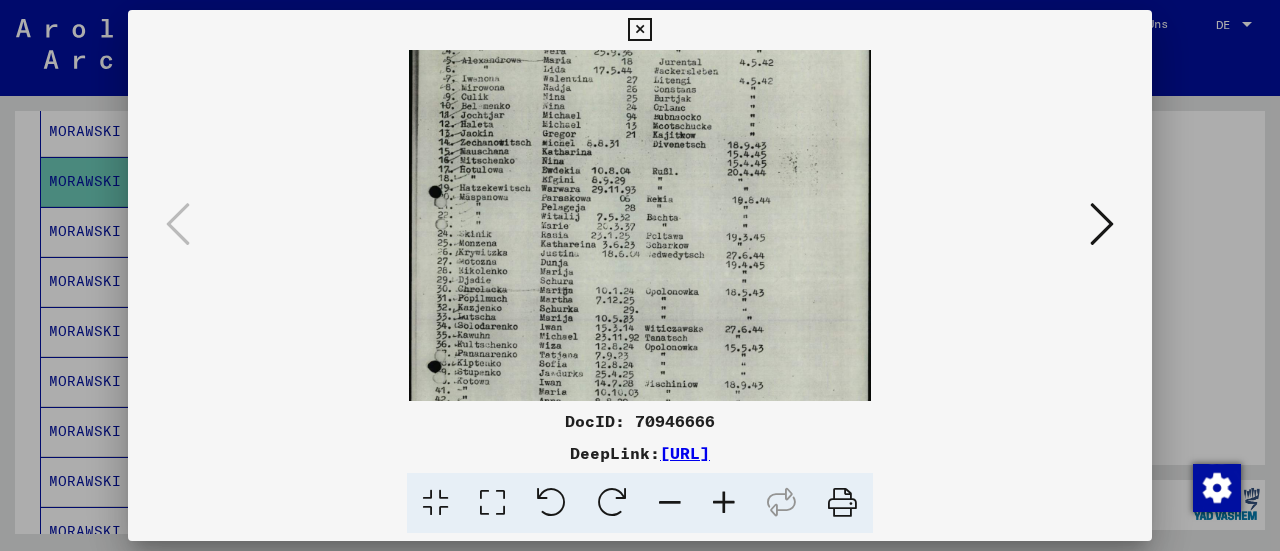drag, startPoint x: 628, startPoint y: 298, endPoint x: 629, endPoint y: 347, distance: 49.010204 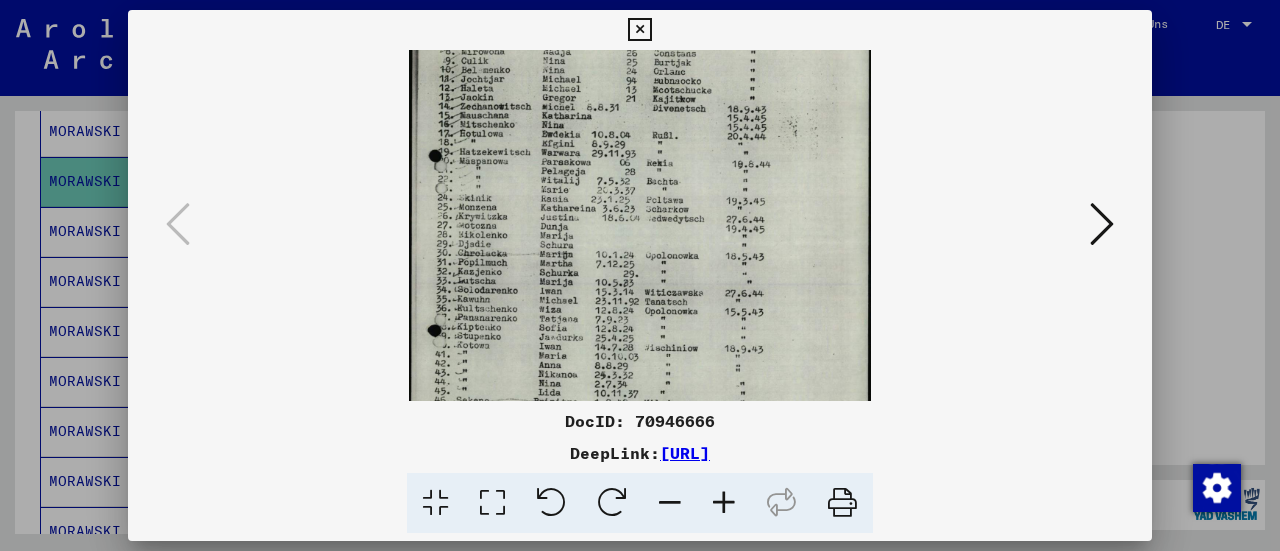 scroll, scrollTop: 133, scrollLeft: 0, axis: vertical 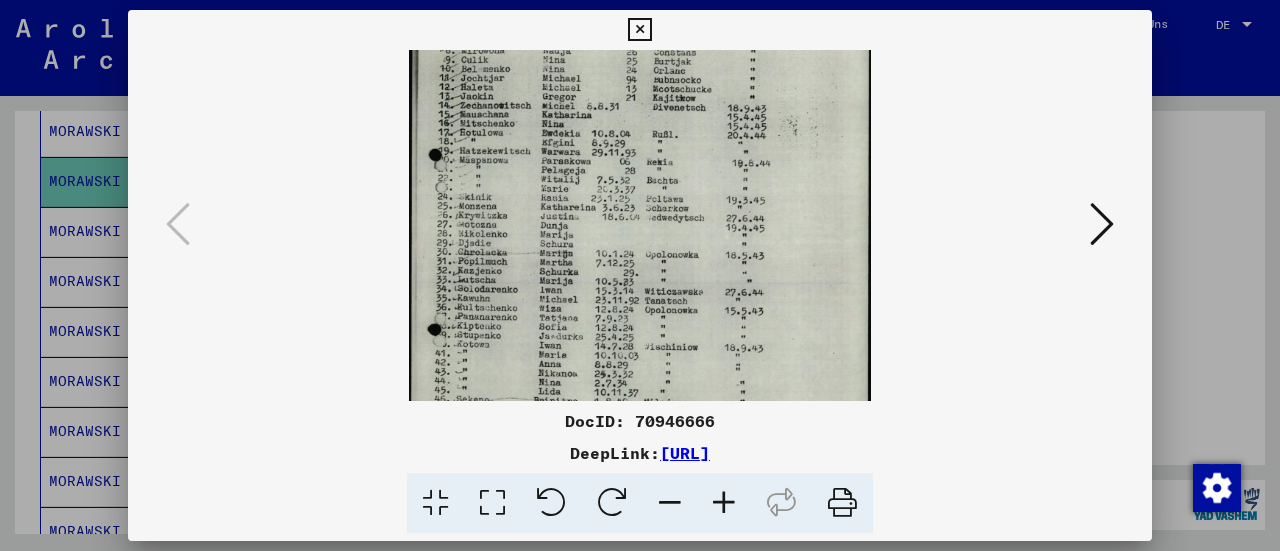 drag, startPoint x: 635, startPoint y: 207, endPoint x: 658, endPoint y: 208, distance: 23.021729 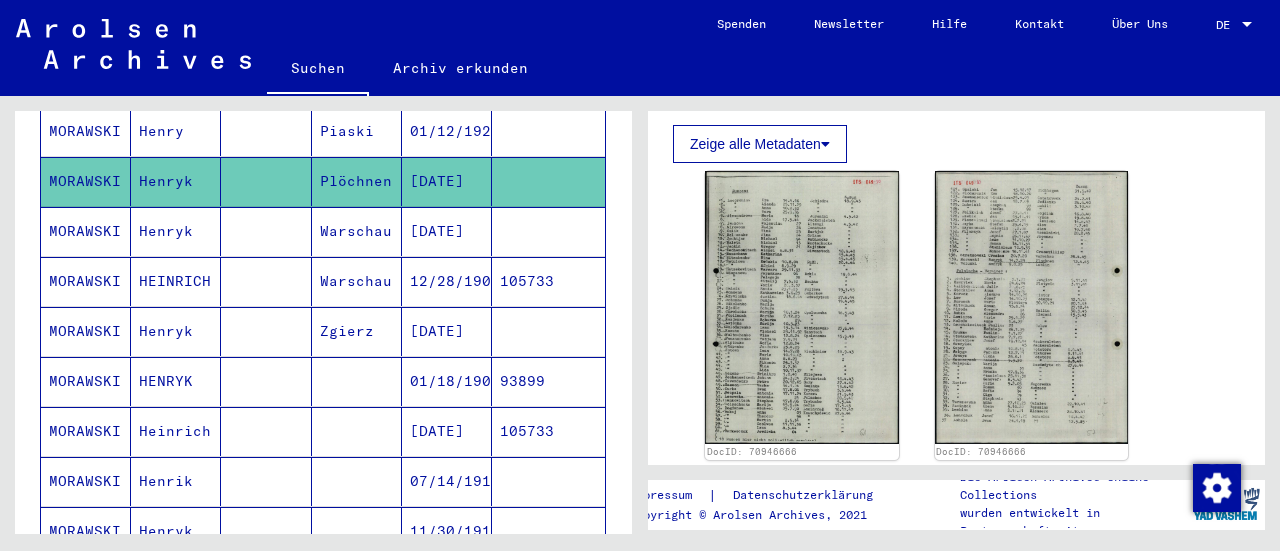 click at bounding box center [266, 331] 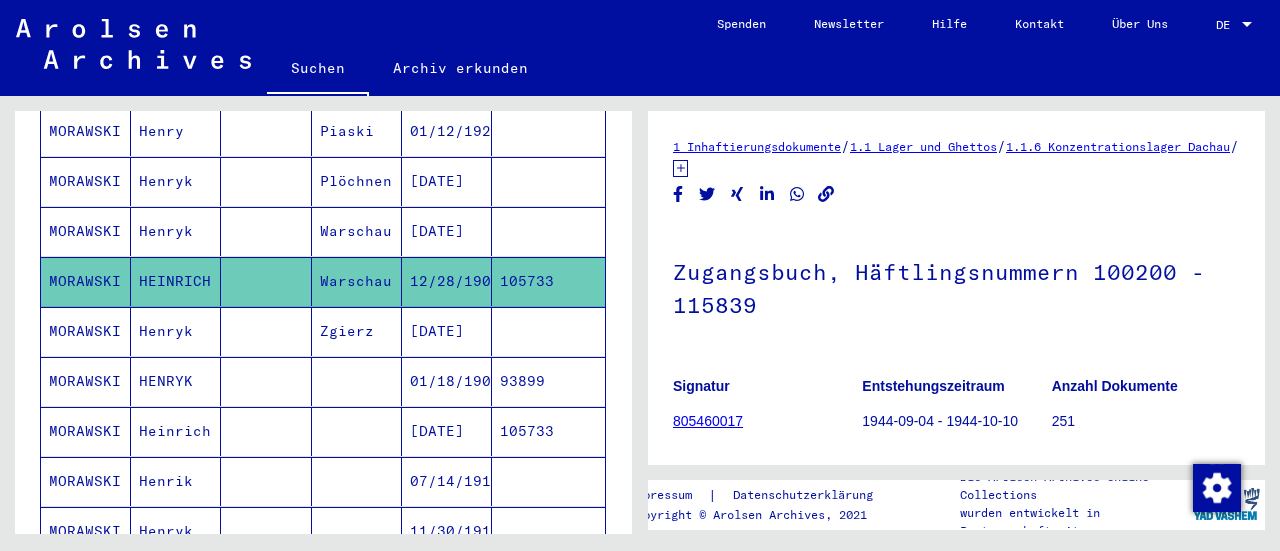 click at bounding box center (266, 381) 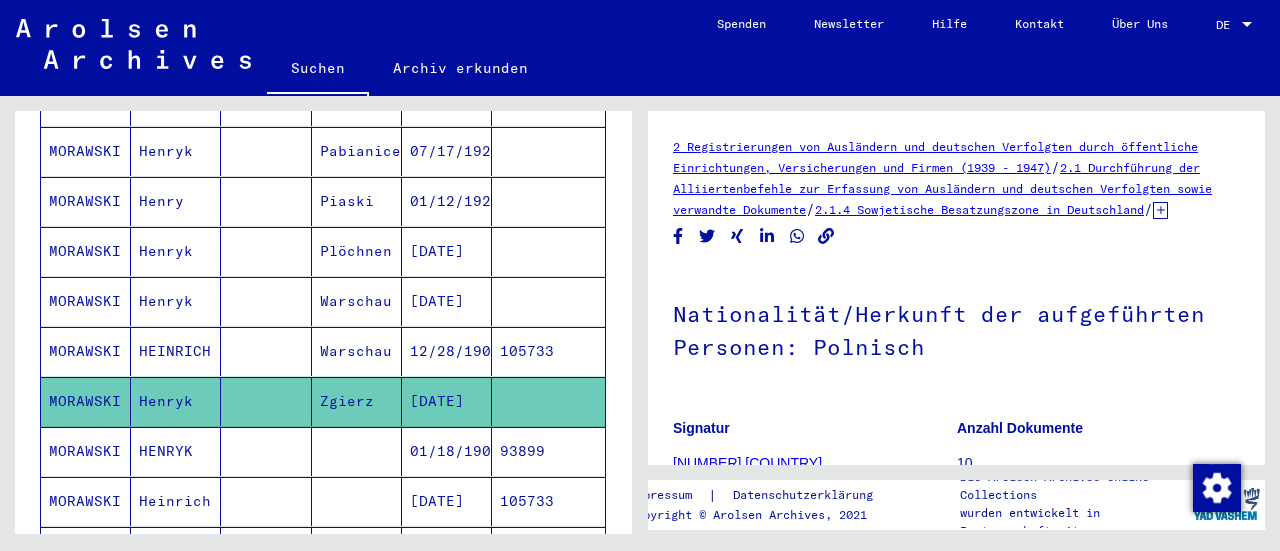 scroll, scrollTop: 569, scrollLeft: 0, axis: vertical 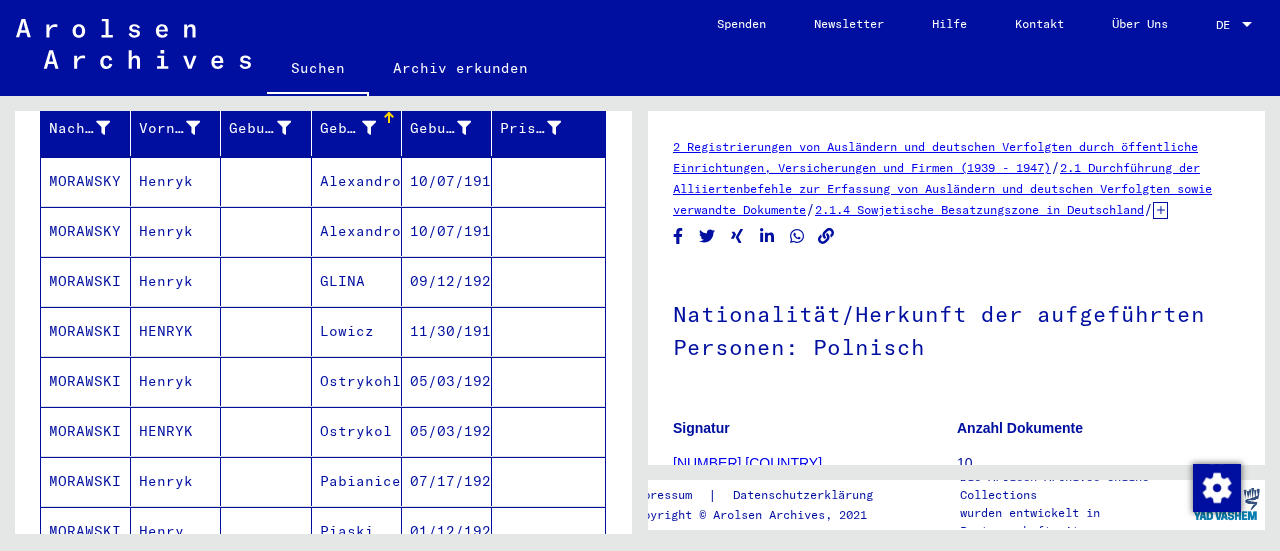 click on "Alexandrow" at bounding box center (357, 231) 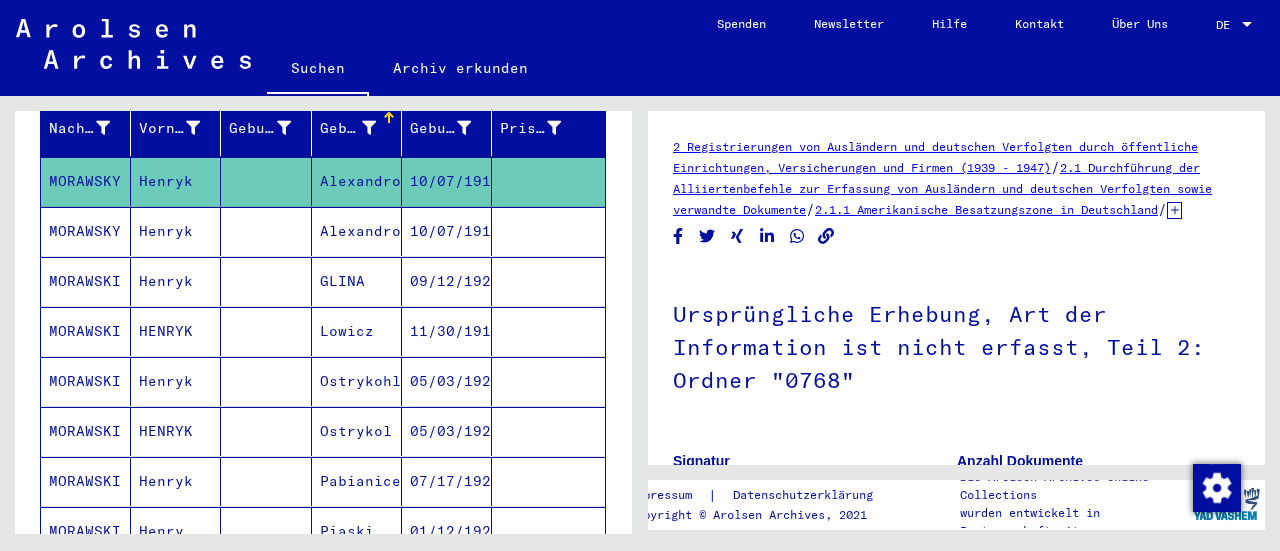 scroll, scrollTop: 300, scrollLeft: 0, axis: vertical 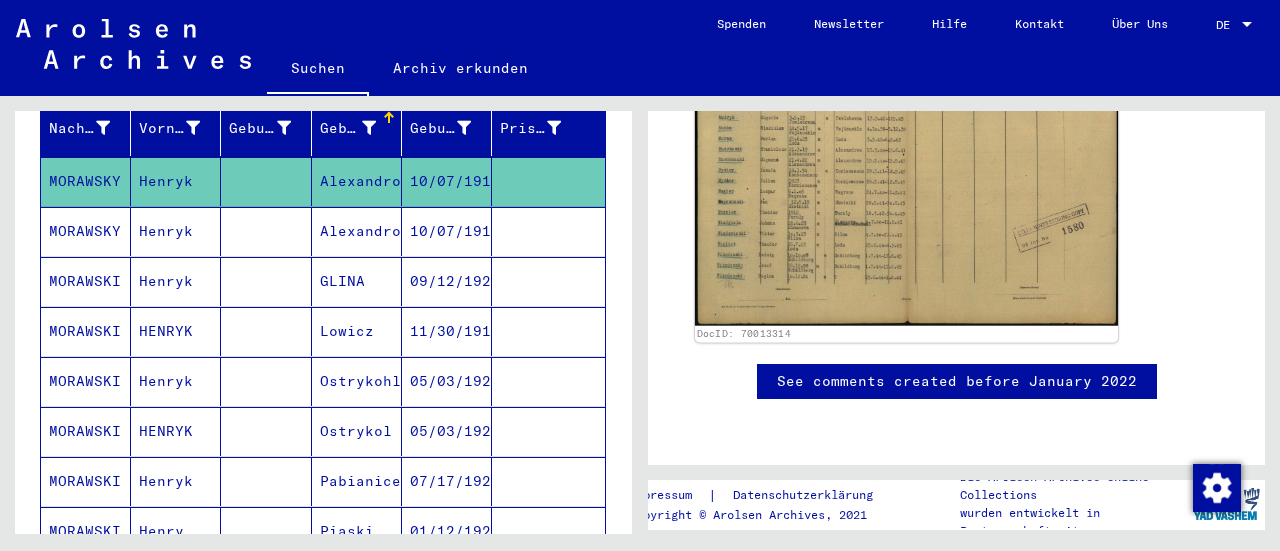 click 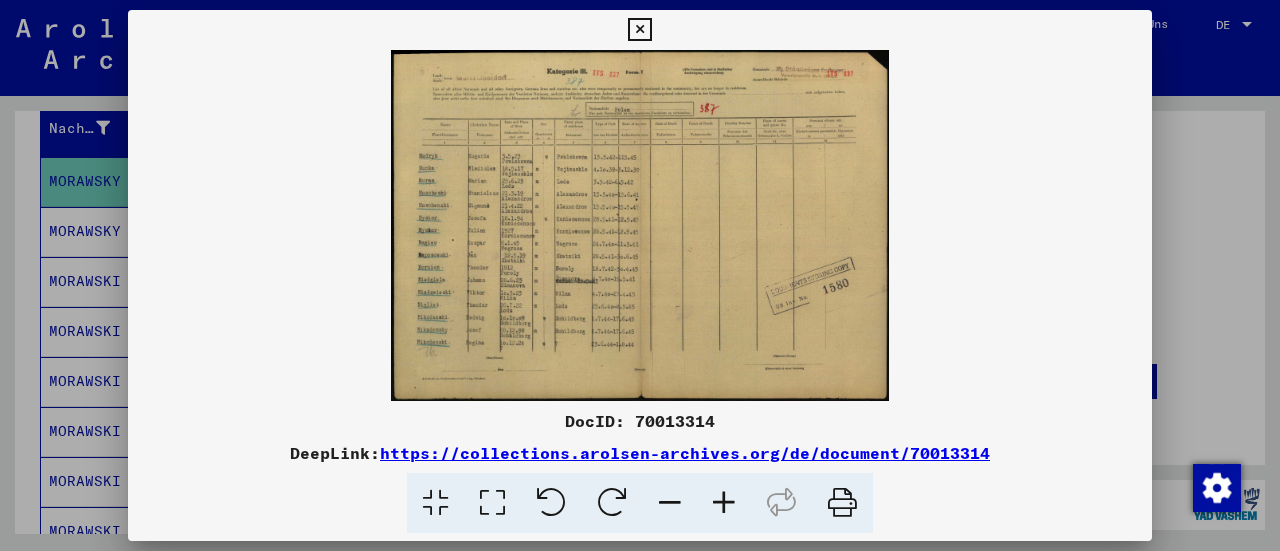 click at bounding box center [640, 275] 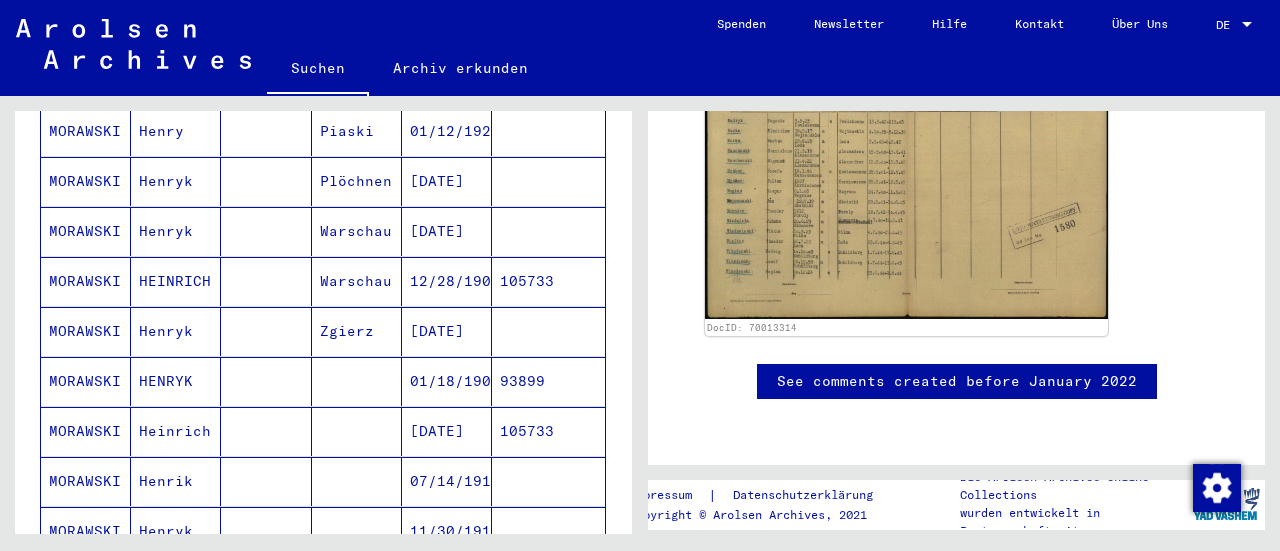 click on "105733" at bounding box center [548, 481] 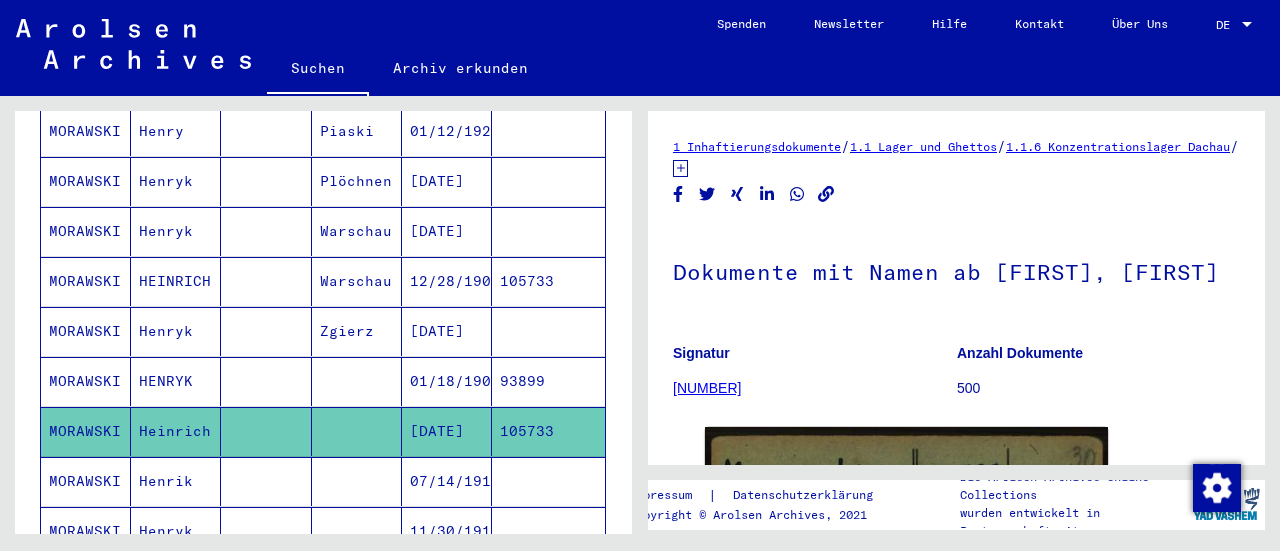 click on "93899" at bounding box center [548, 431] 